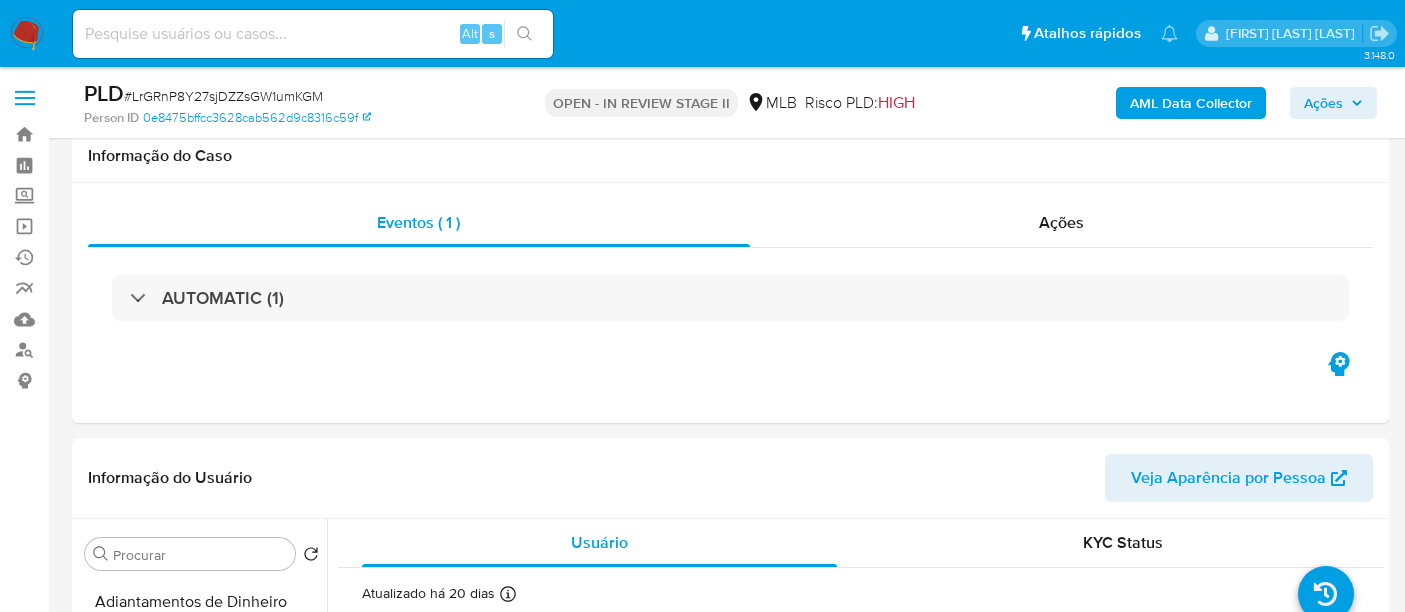 select on "10" 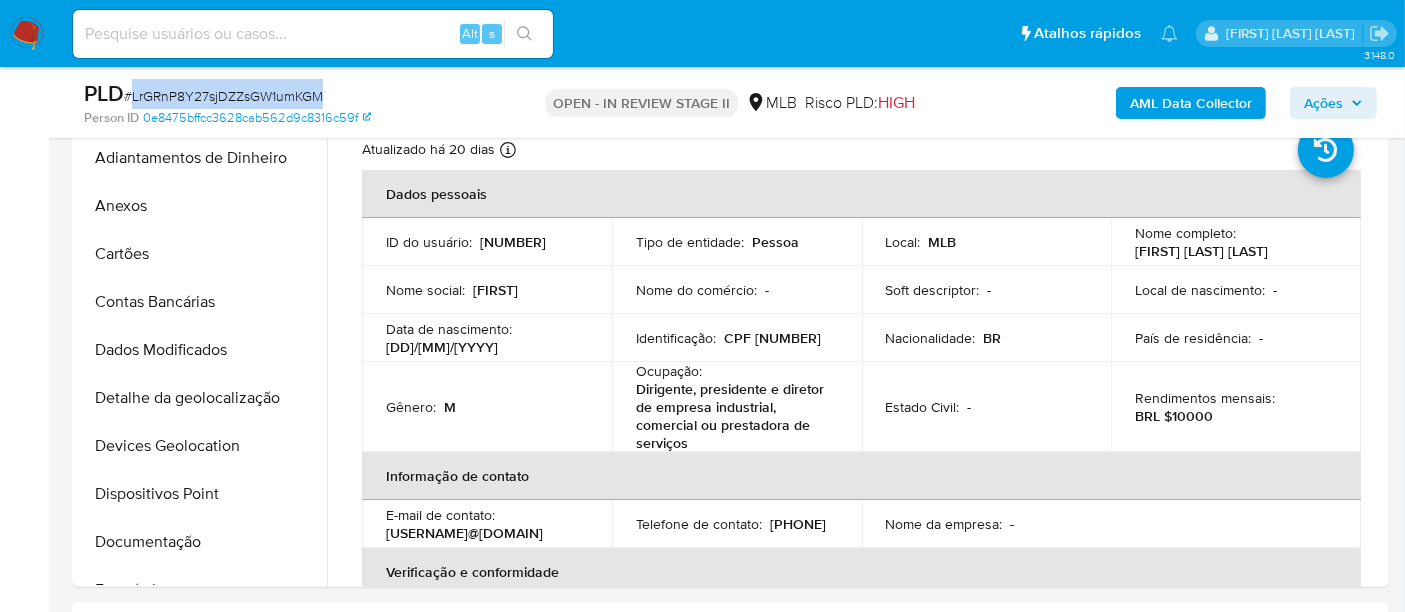 scroll, scrollTop: 777, scrollLeft: 0, axis: vertical 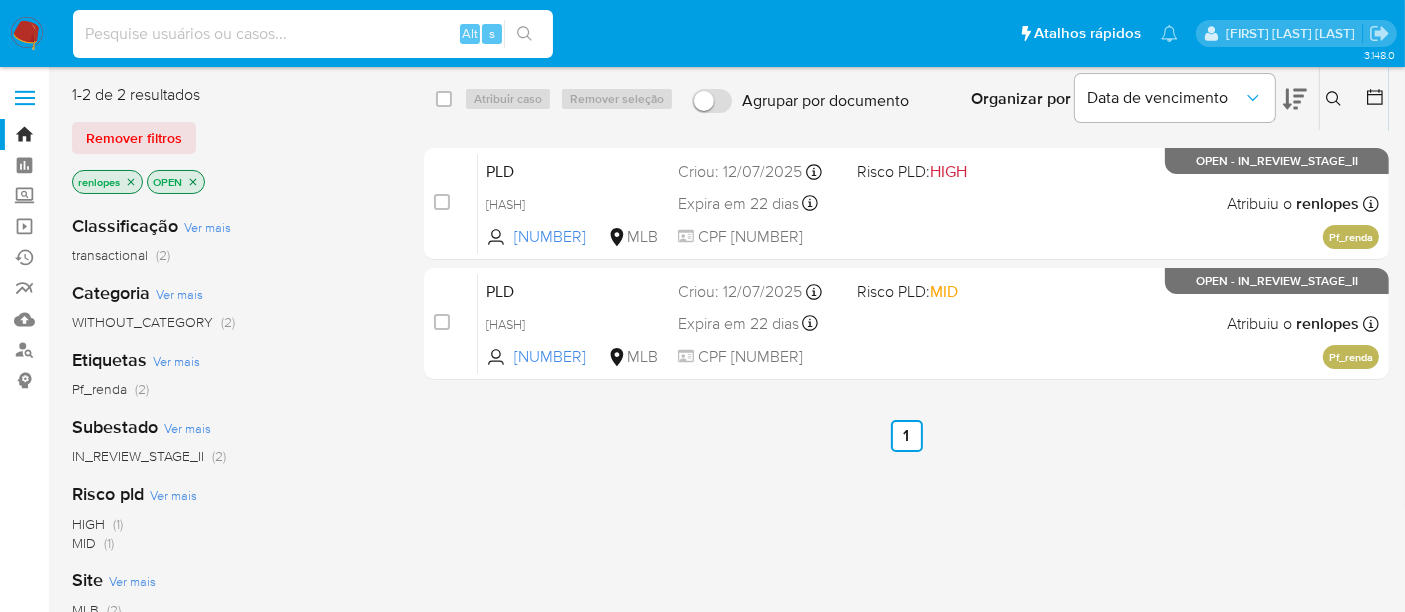 click at bounding box center [313, 34] 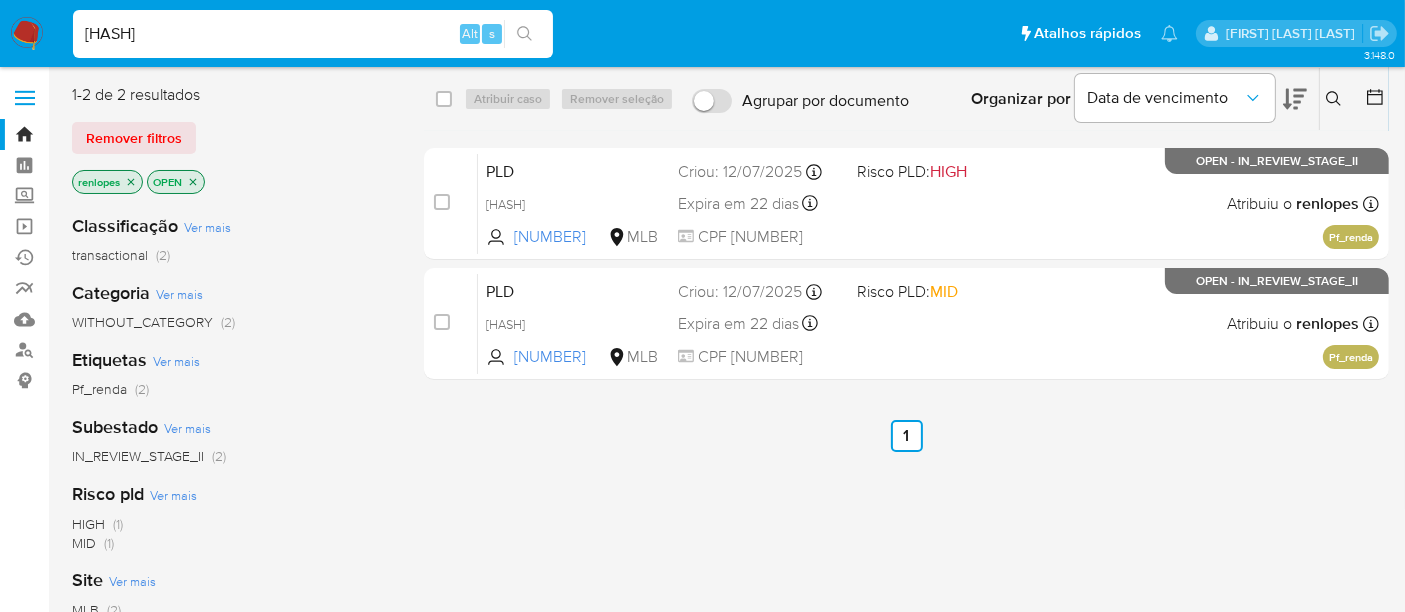 type on "SYOOe4bgWipbwl04s7wlLZM4" 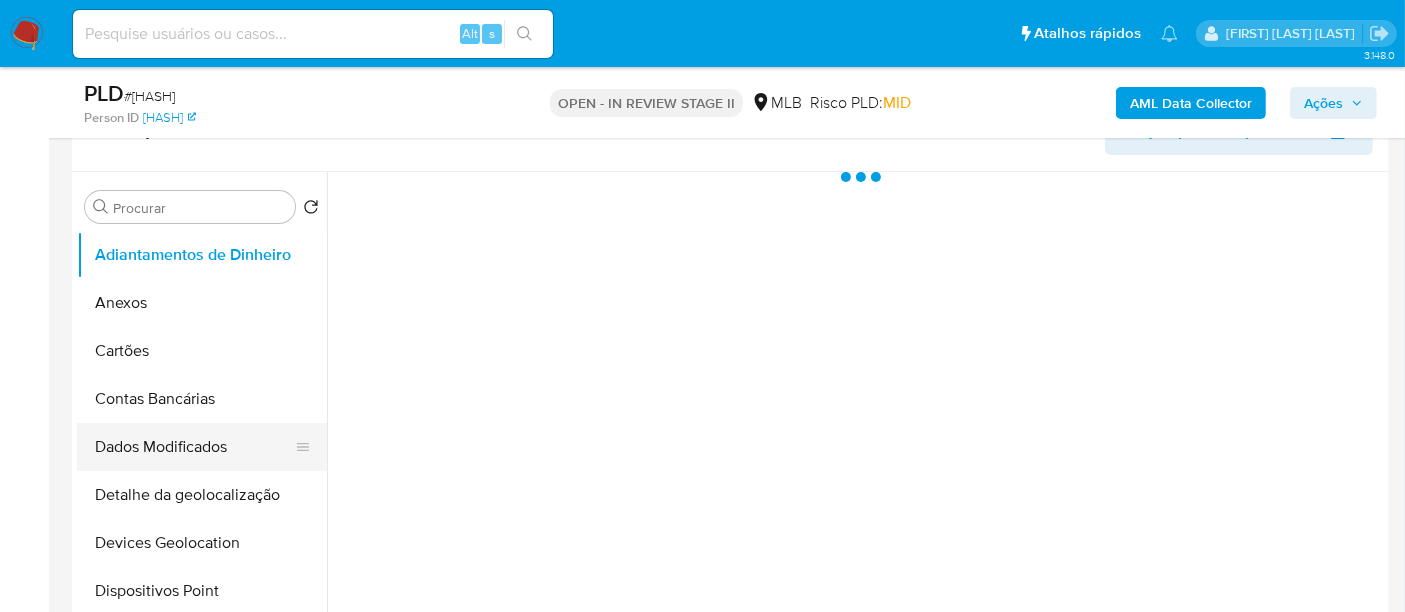 scroll, scrollTop: 444, scrollLeft: 0, axis: vertical 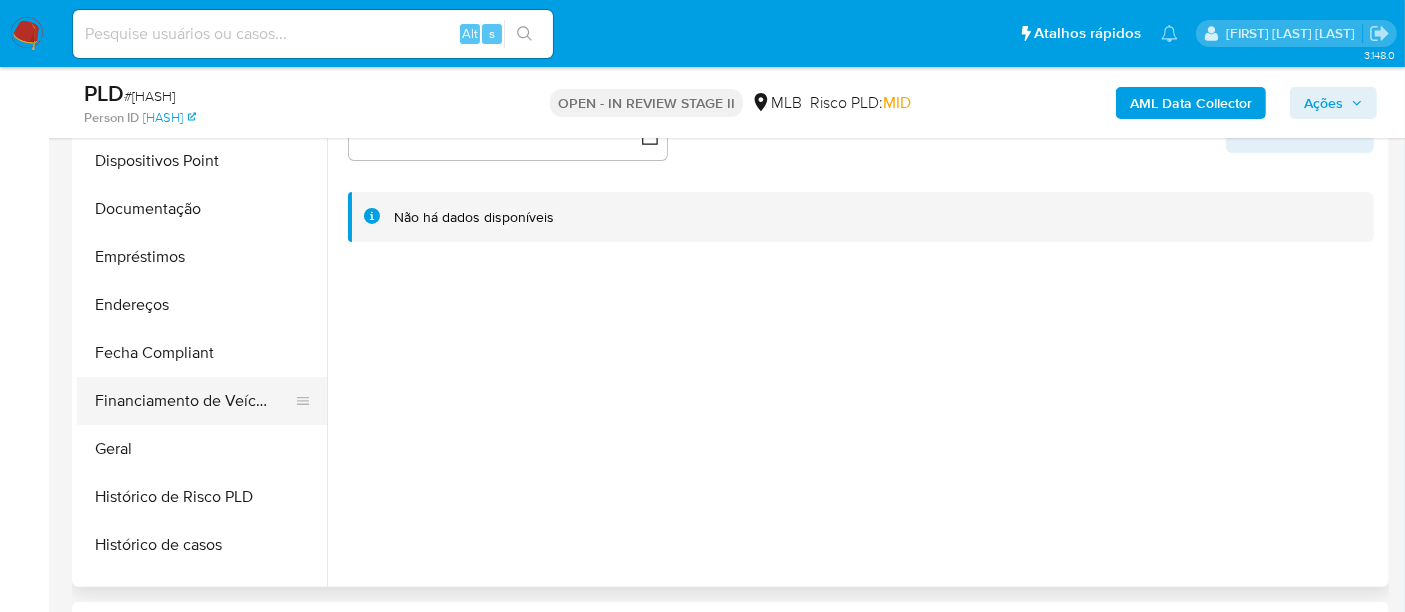 select on "10" 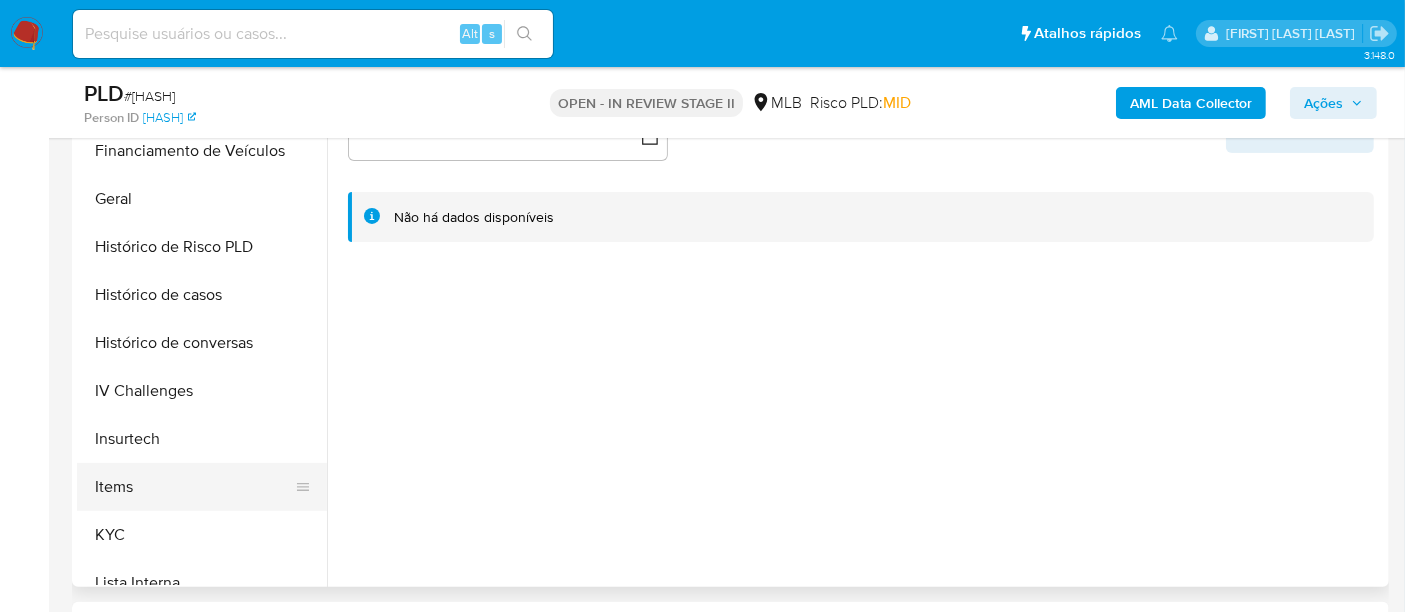 scroll, scrollTop: 666, scrollLeft: 0, axis: vertical 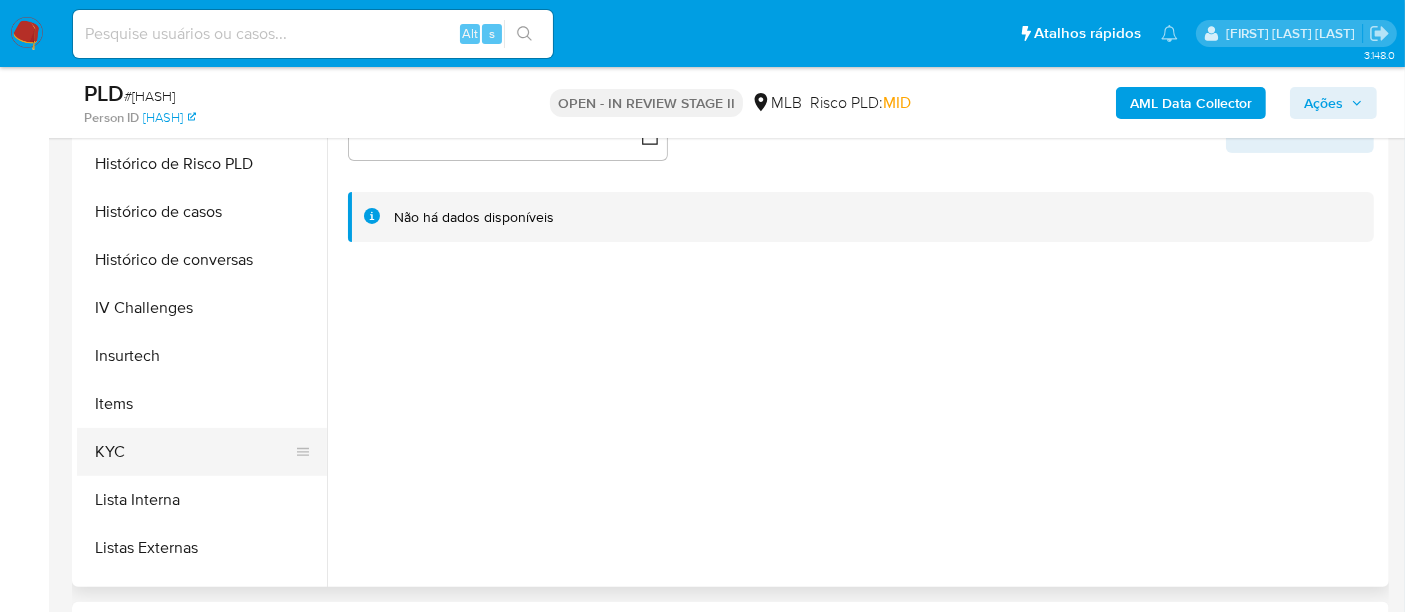 click on "KYC" at bounding box center [194, 452] 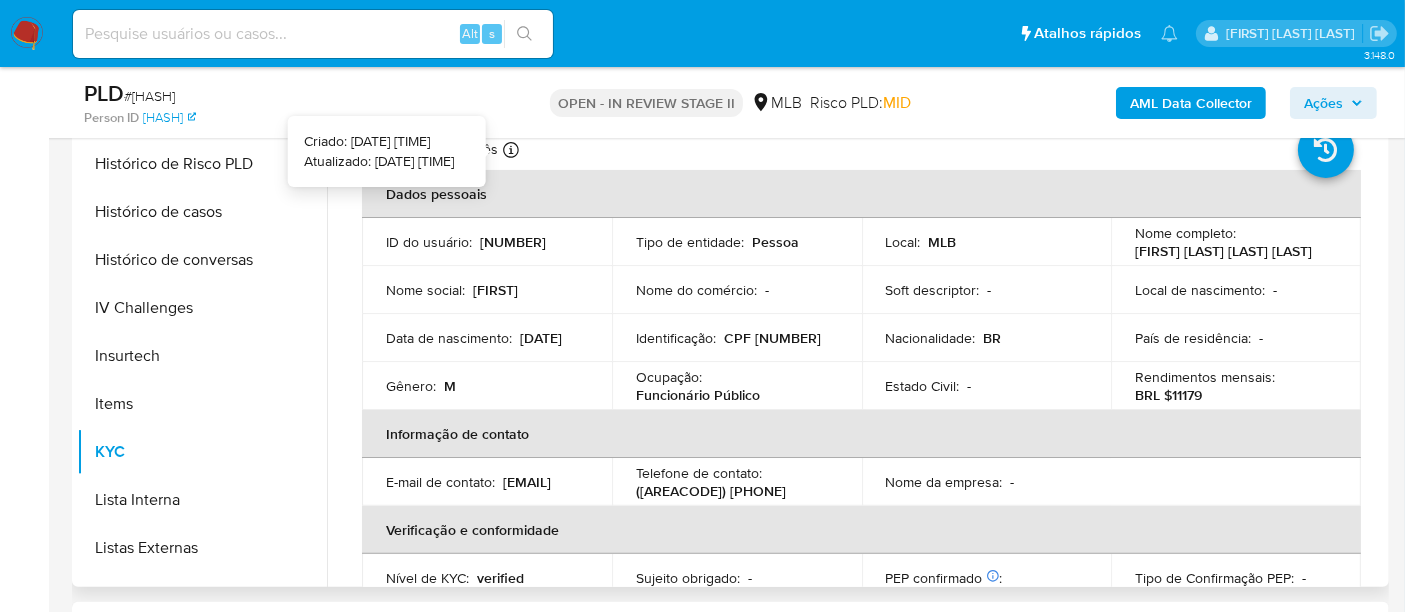 type 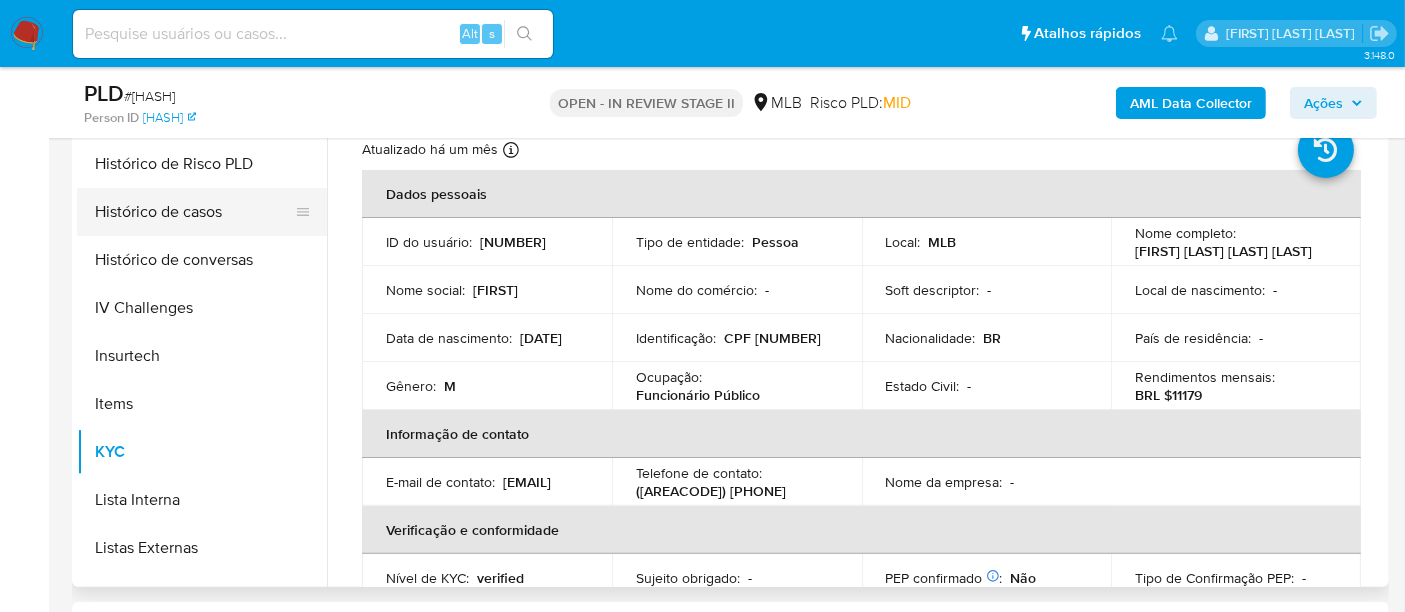 click on "Histórico de casos" at bounding box center (194, 212) 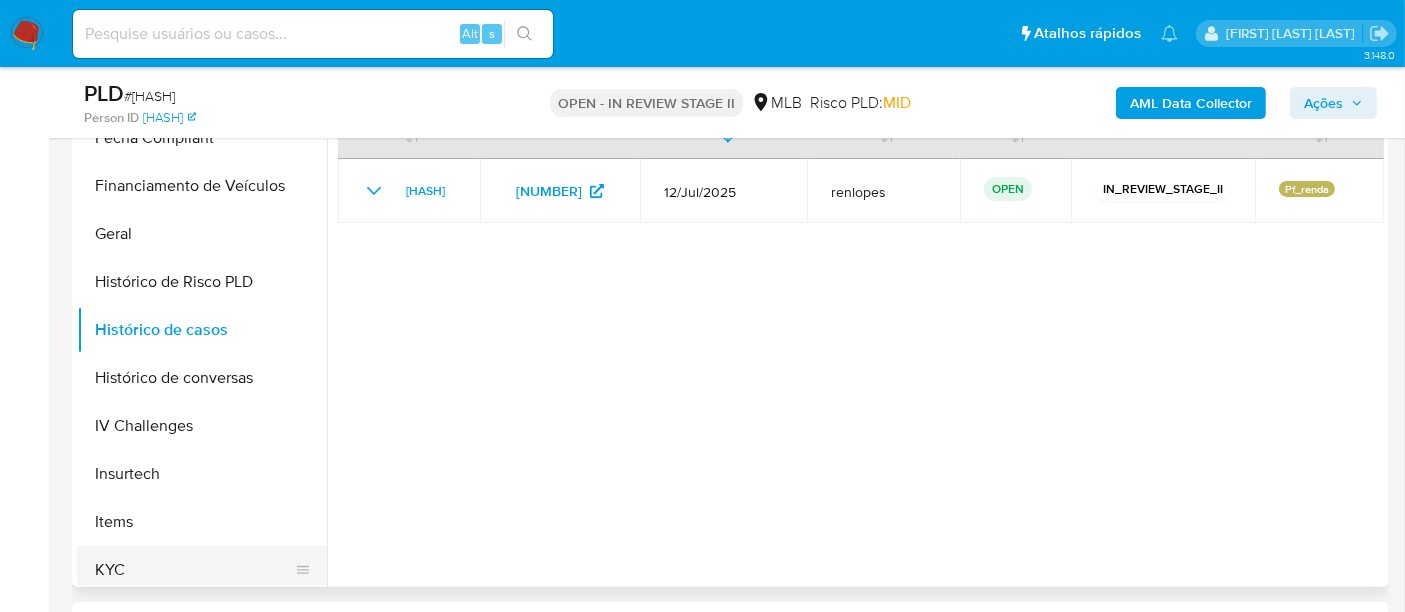 scroll, scrollTop: 333, scrollLeft: 0, axis: vertical 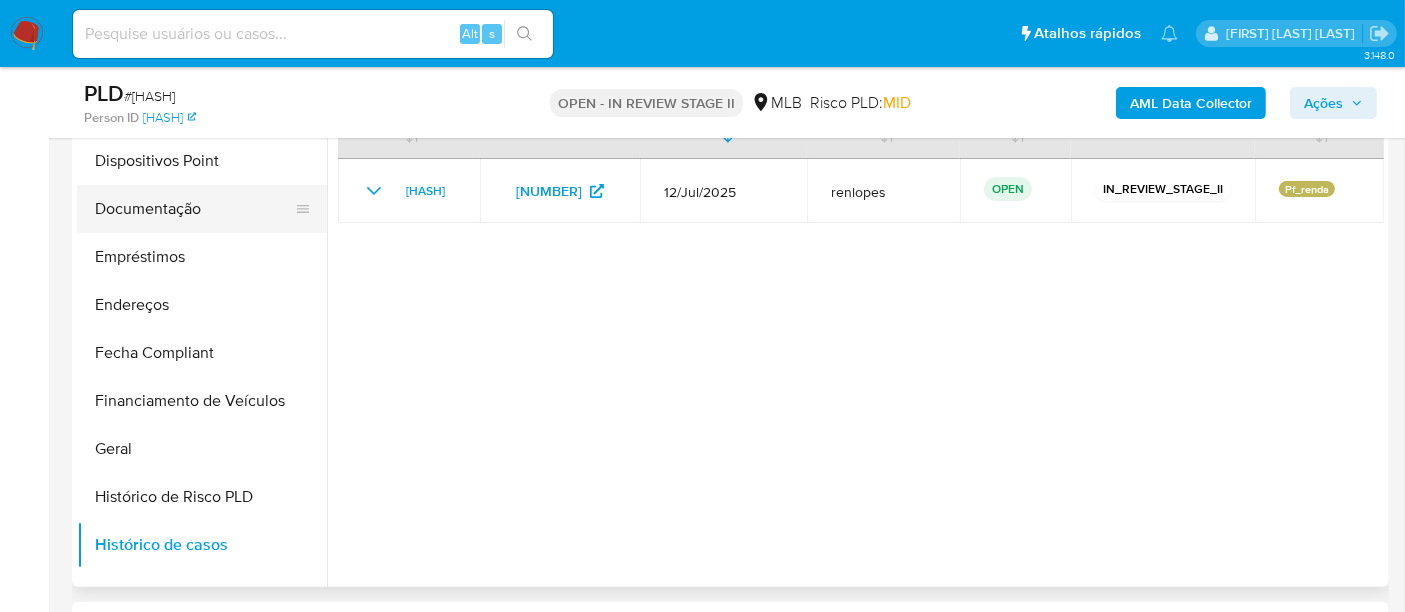 click on "Documentação" at bounding box center [194, 209] 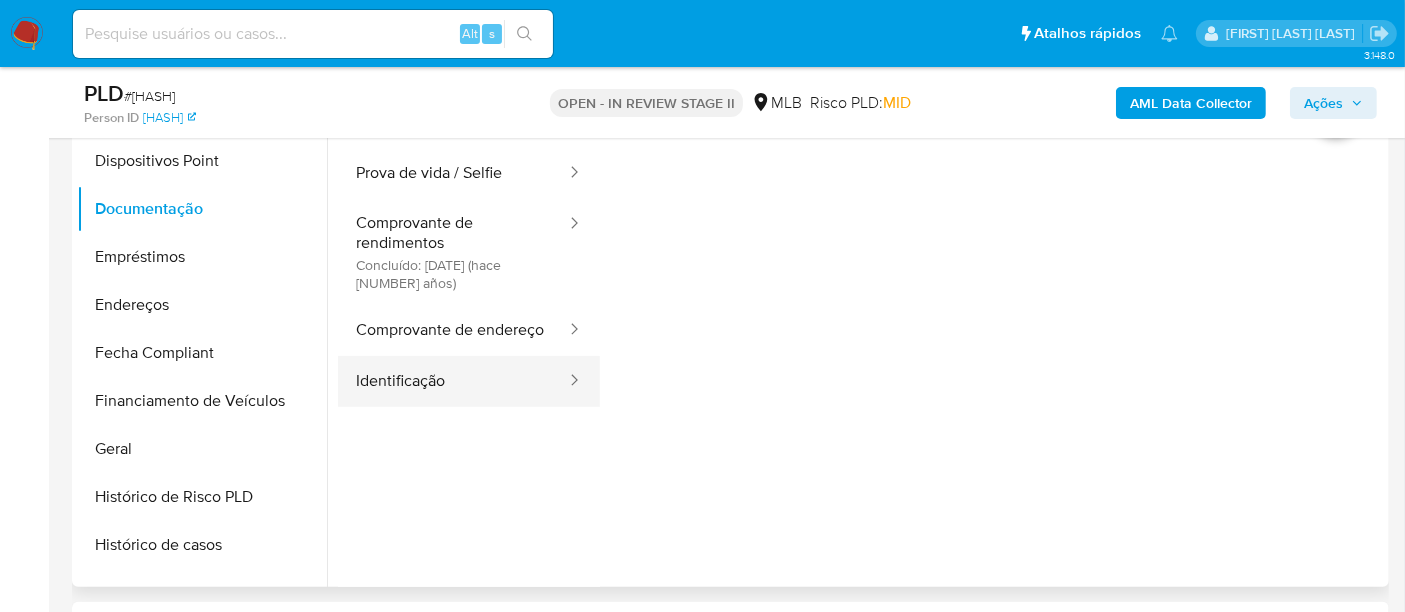 click on "Identificação" at bounding box center [453, 381] 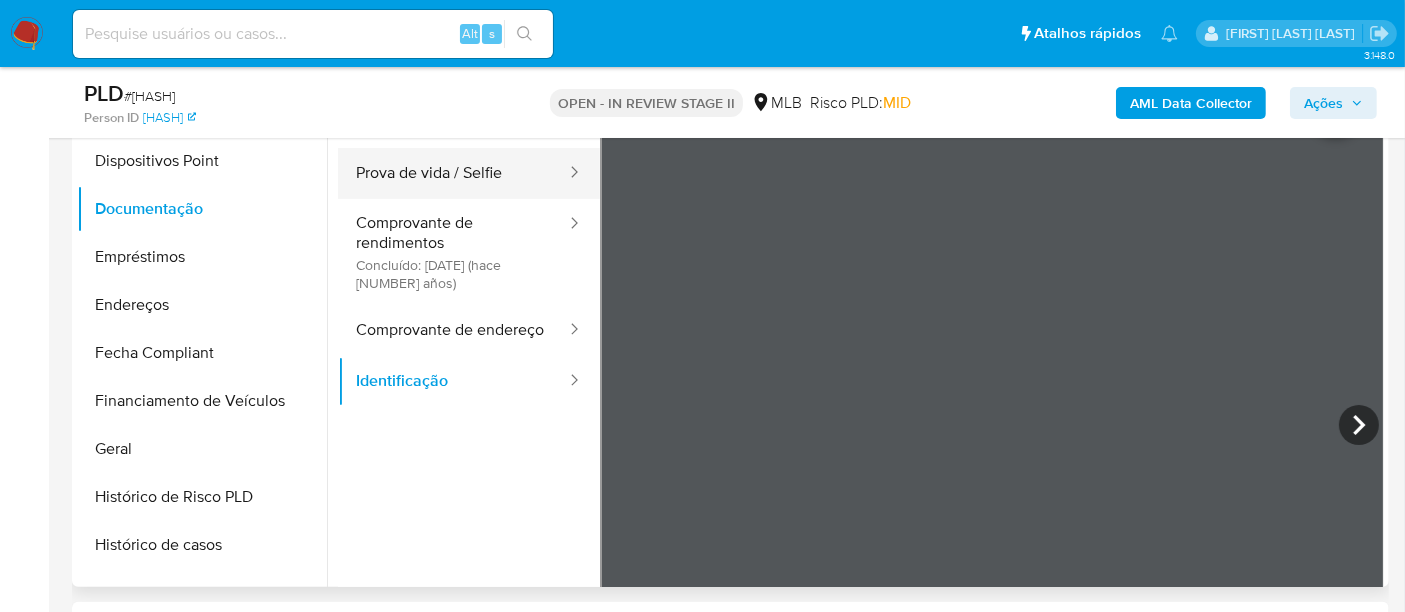 click on "Prova de vida / Selfie" at bounding box center [453, 173] 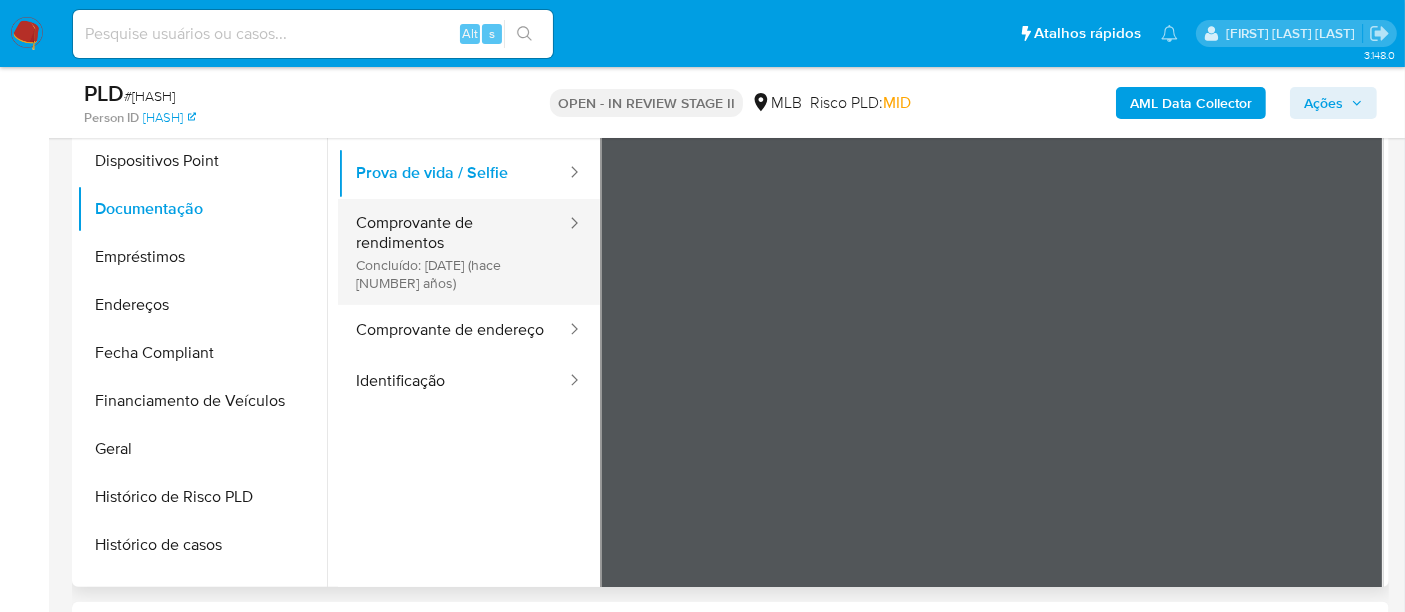 click on "Comprovante de rendimentos Concluído: 19/07/2022 (hace 3 años)" at bounding box center (453, 252) 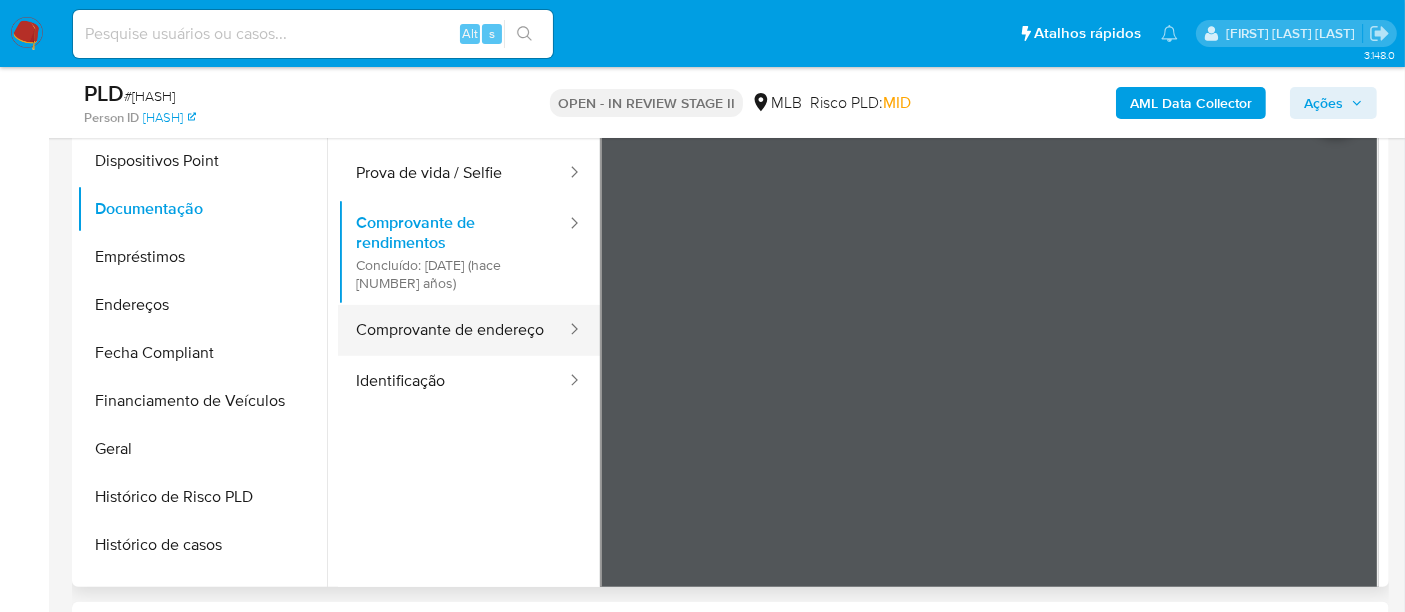 type 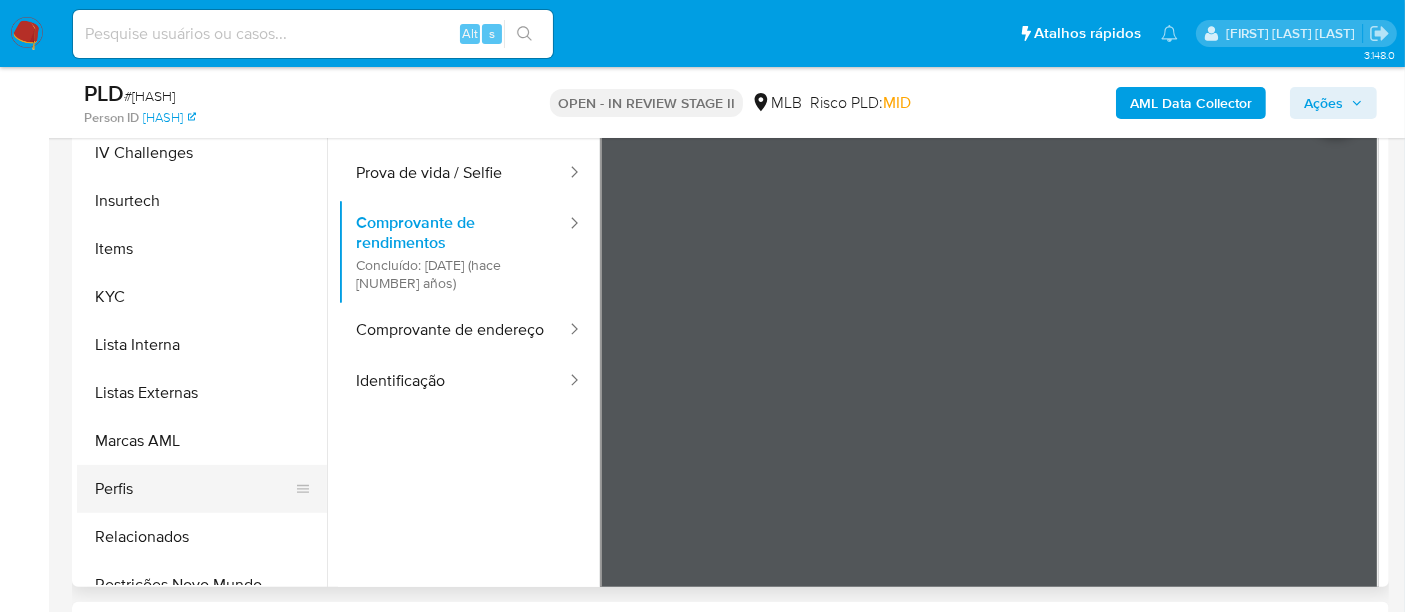 scroll, scrollTop: 844, scrollLeft: 0, axis: vertical 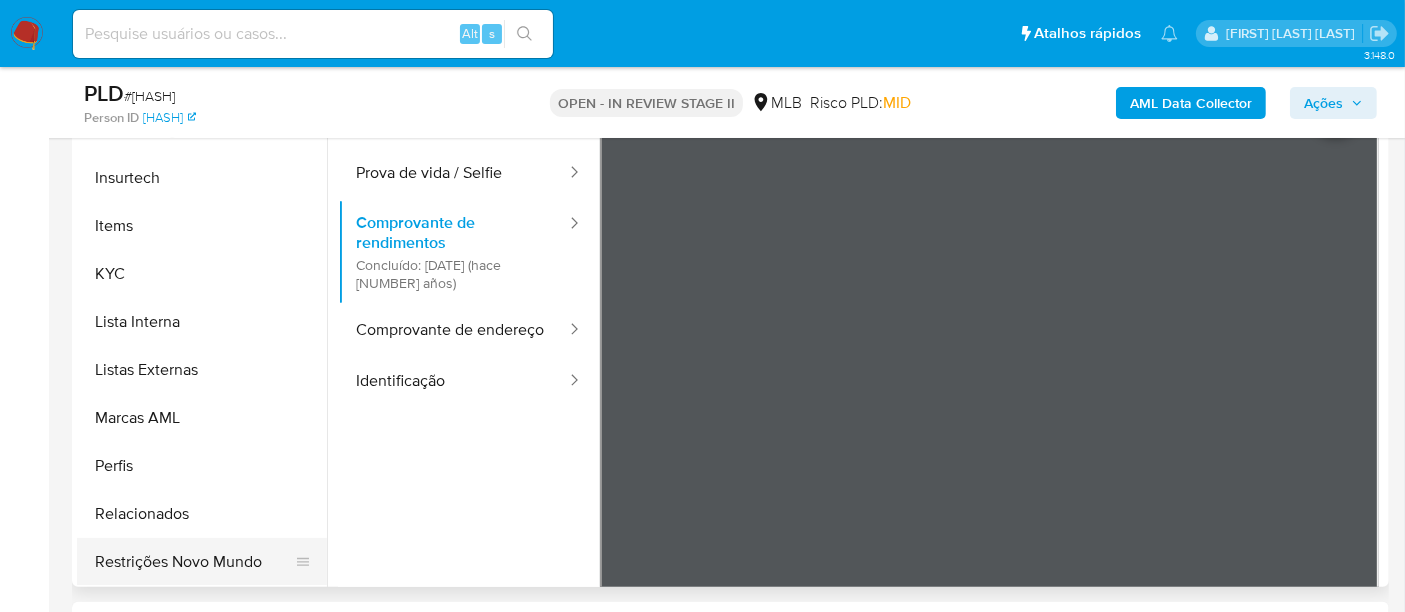 click on "Restrições Novo Mundo" at bounding box center [194, 562] 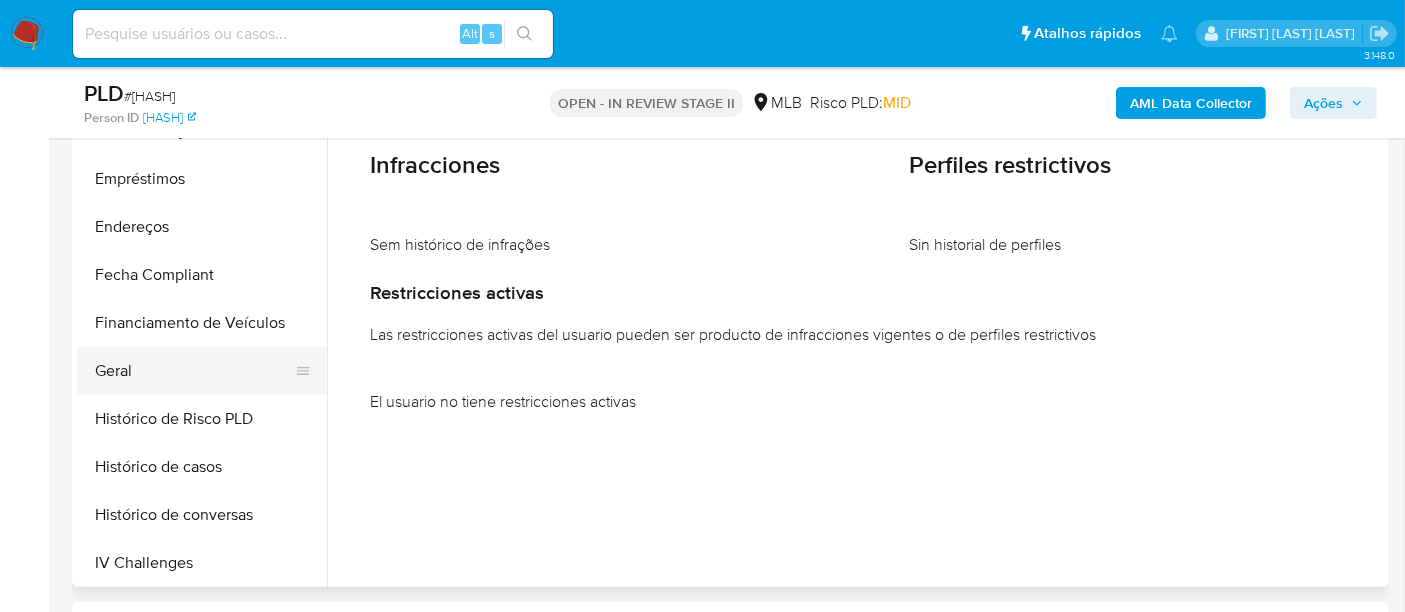 scroll, scrollTop: 400, scrollLeft: 0, axis: vertical 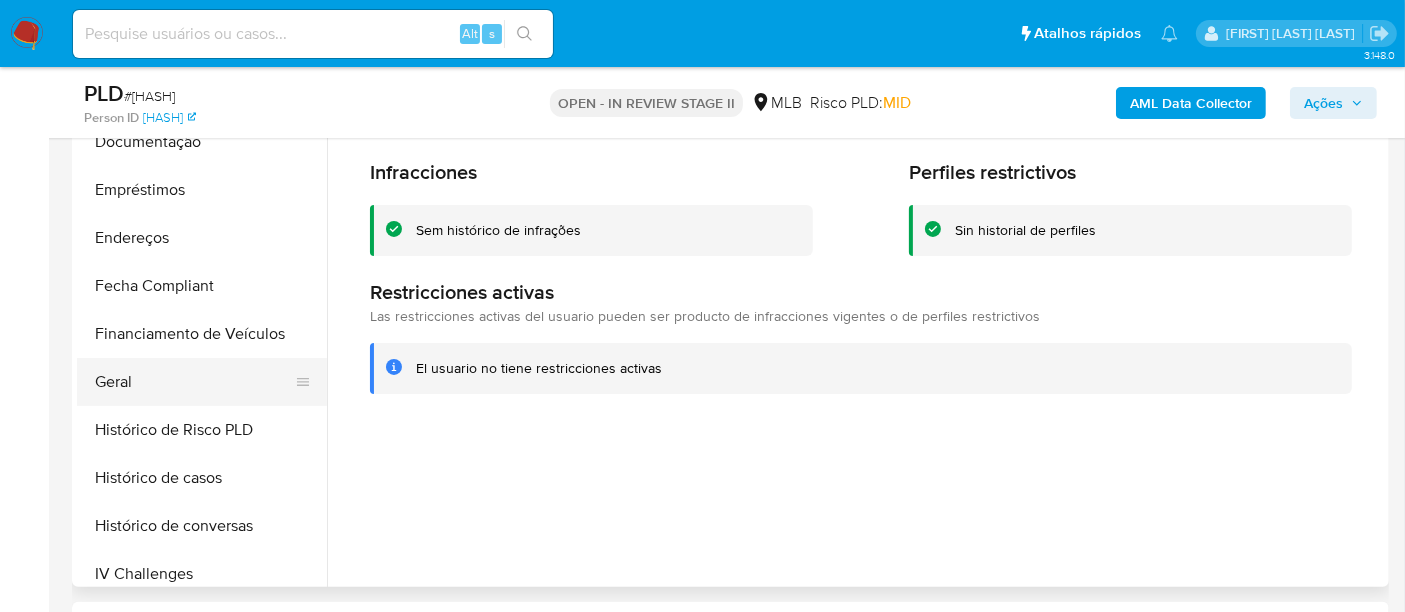 click on "Geral" at bounding box center [194, 382] 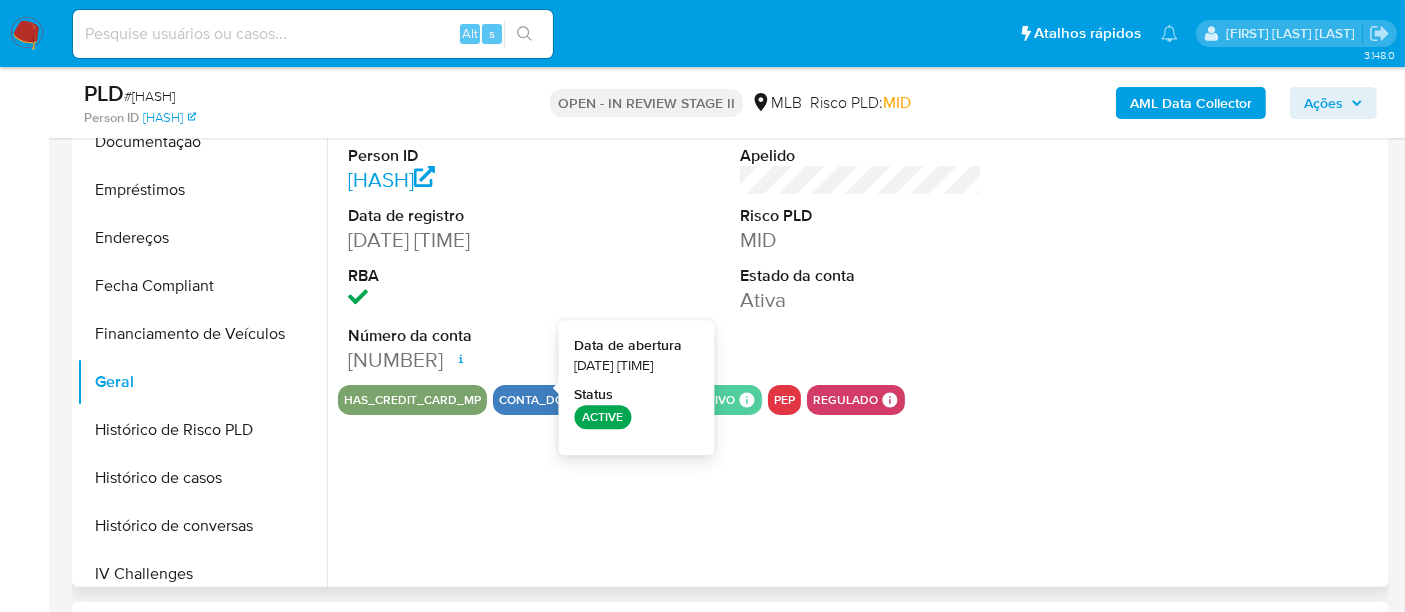type 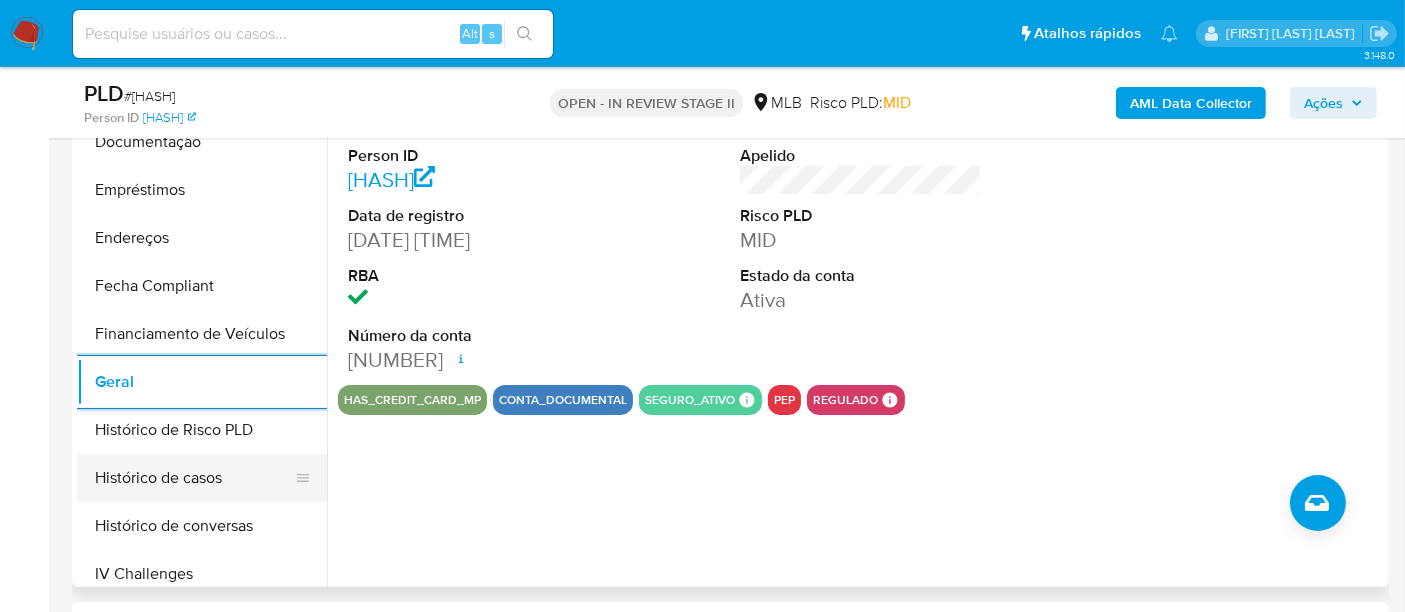 click on "Histórico de casos" at bounding box center (194, 478) 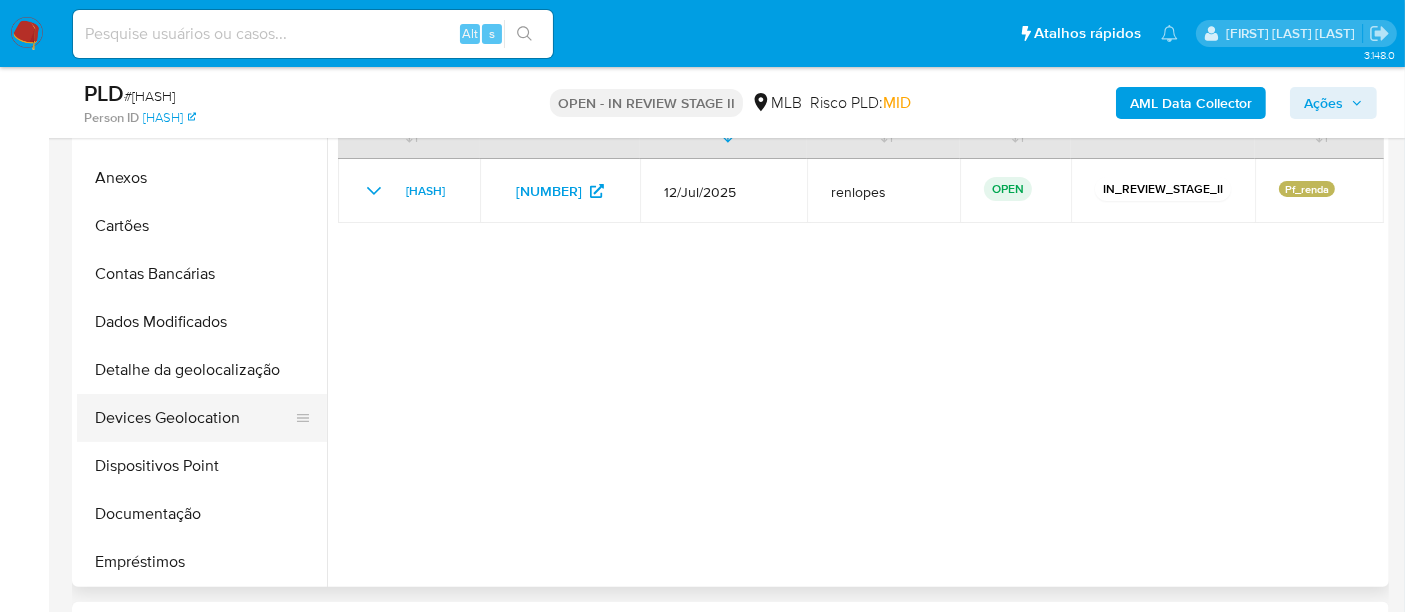 scroll, scrollTop: 0, scrollLeft: 0, axis: both 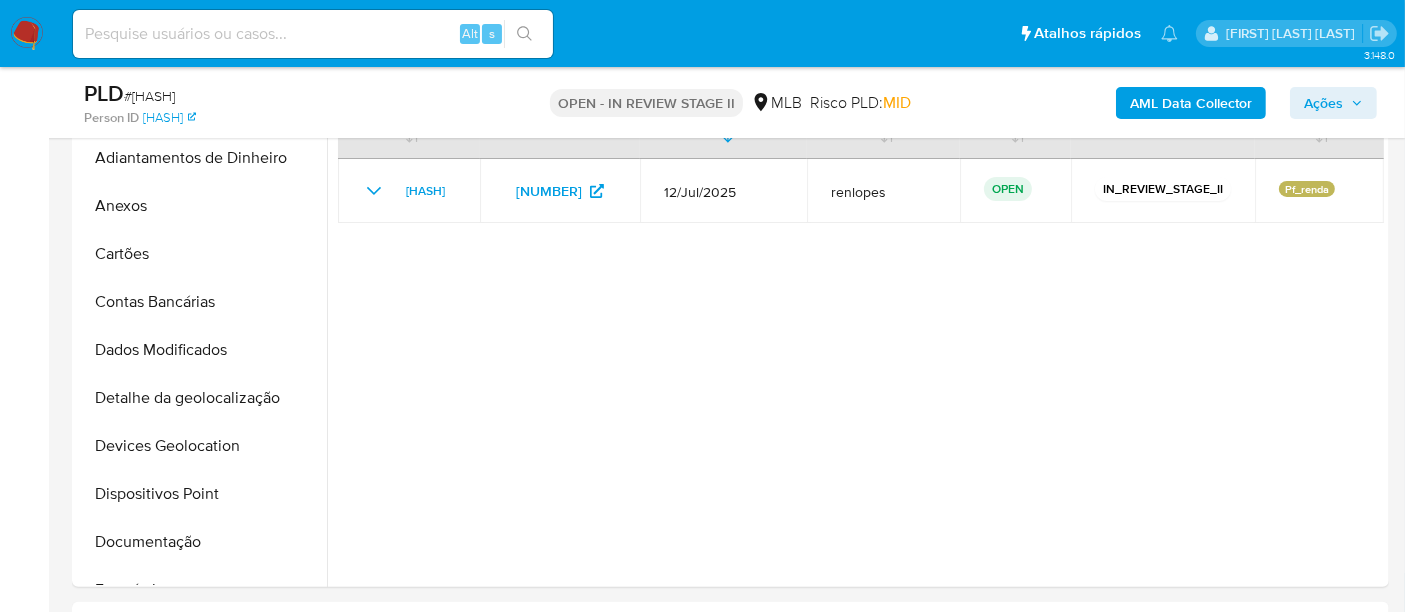click on "# SYOOe4bgWipbwl04s7wlLZM4" at bounding box center (149, 96) 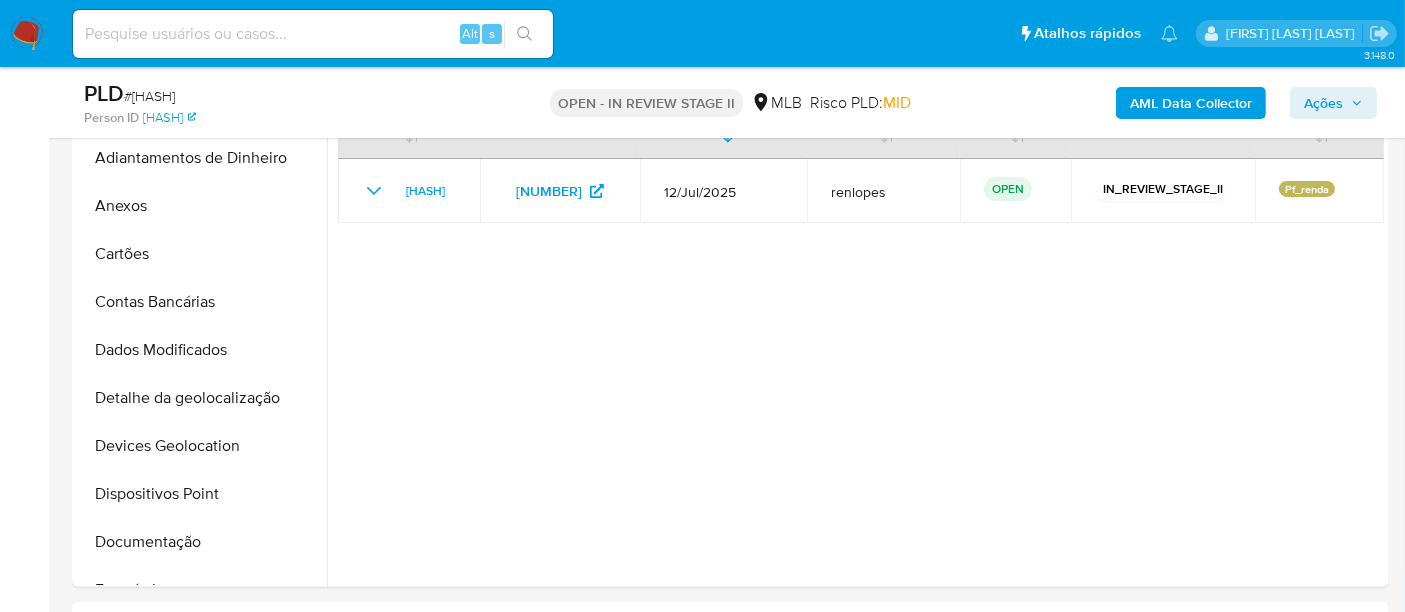 click at bounding box center (27, 34) 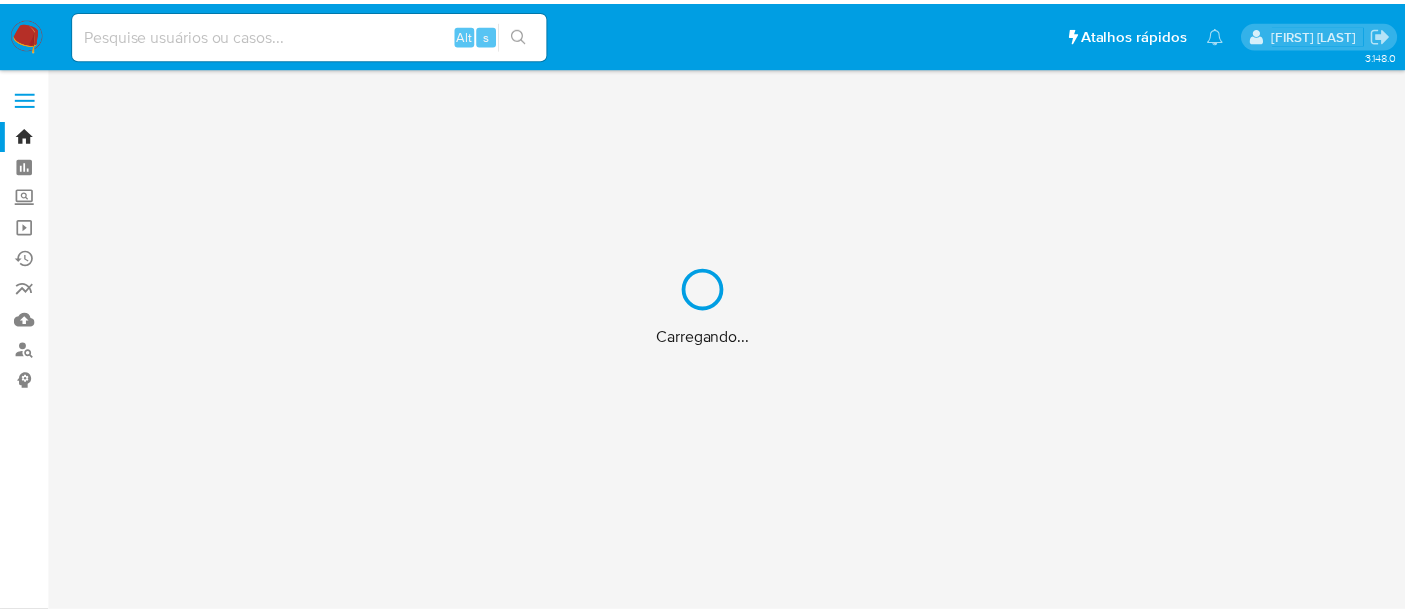scroll, scrollTop: 0, scrollLeft: 0, axis: both 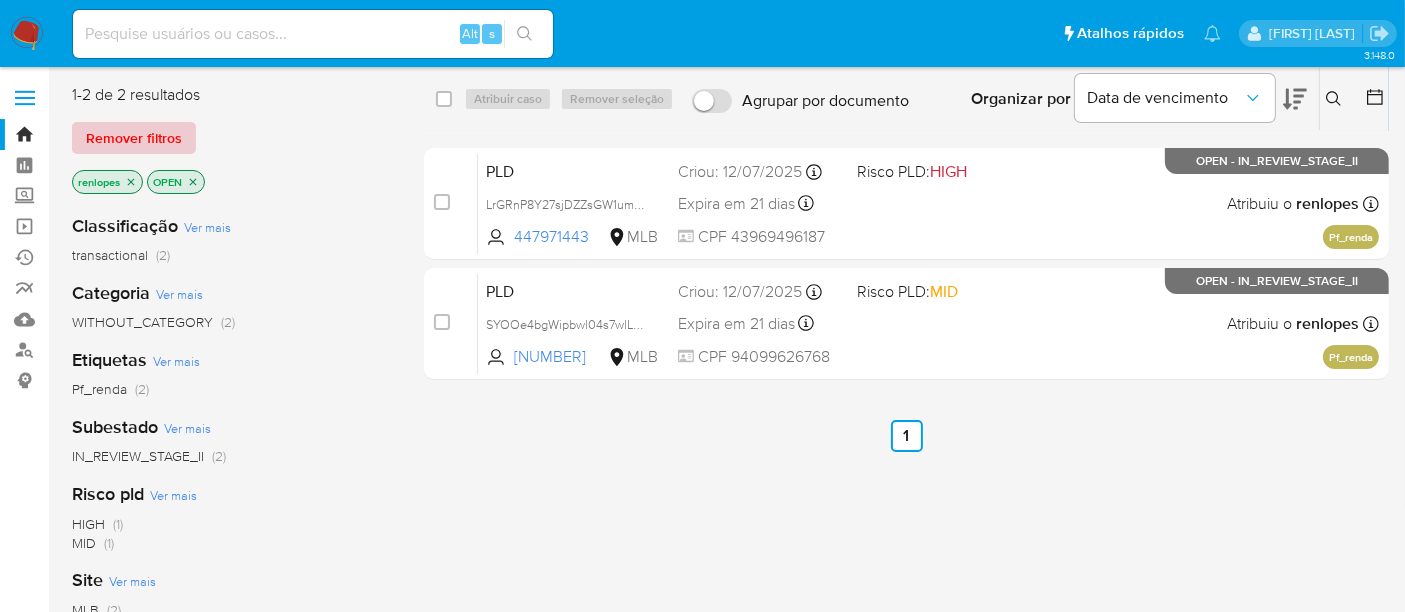 click on "Remover filtros" at bounding box center [134, 138] 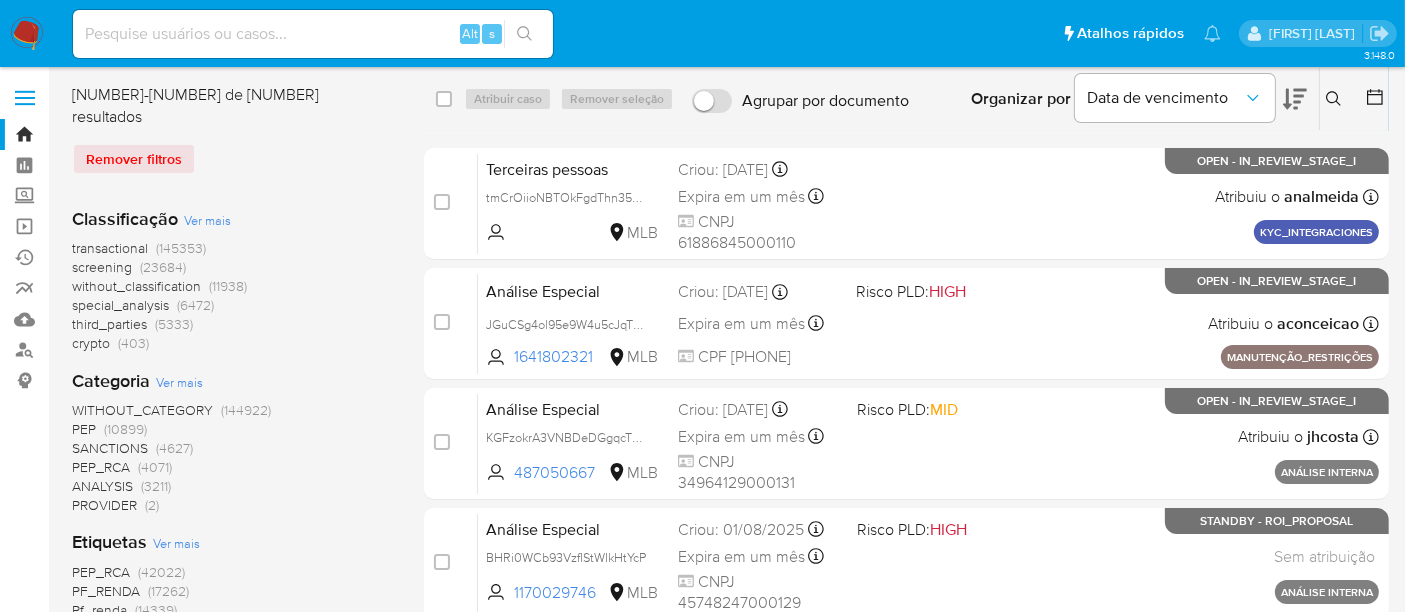 click 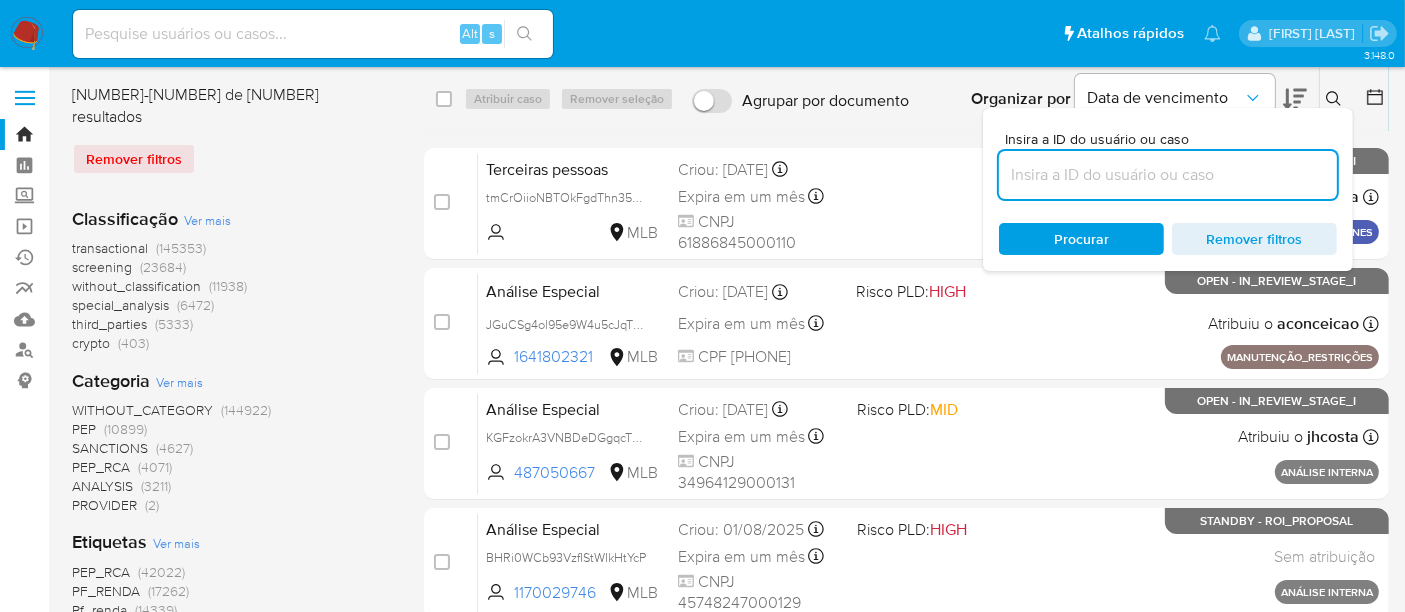 click at bounding box center (1168, 175) 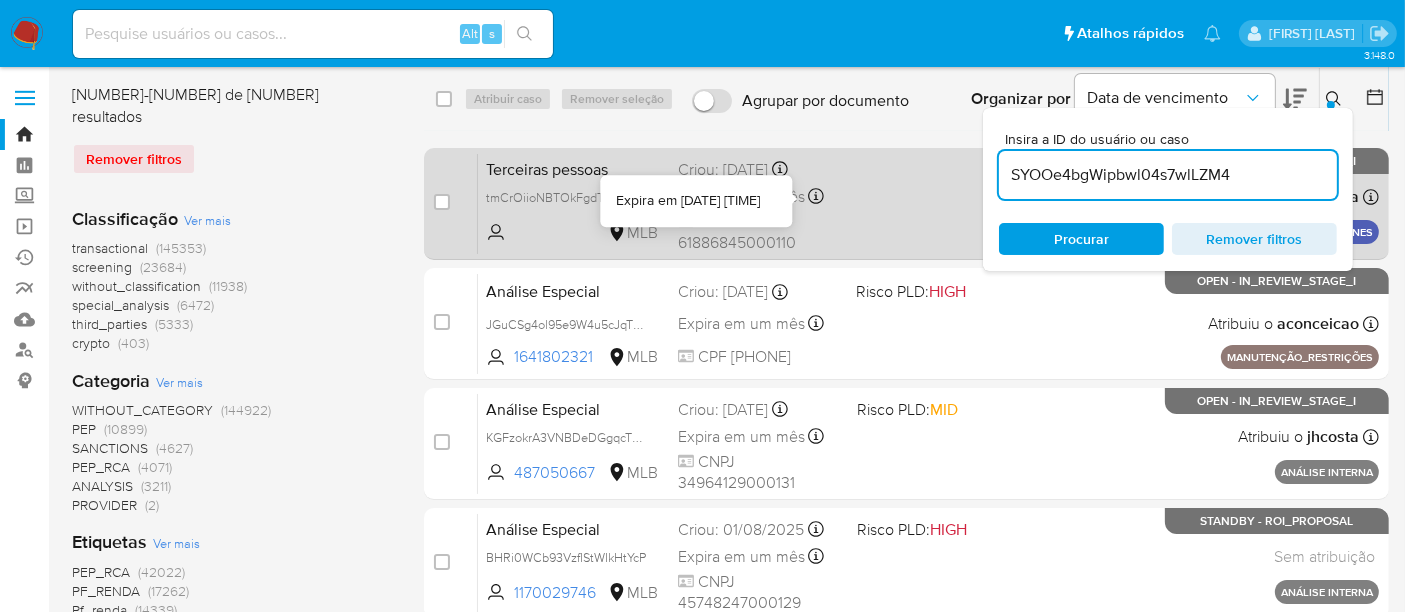 type on "SYOOe4bgWipbwl04s7wlLZM4" 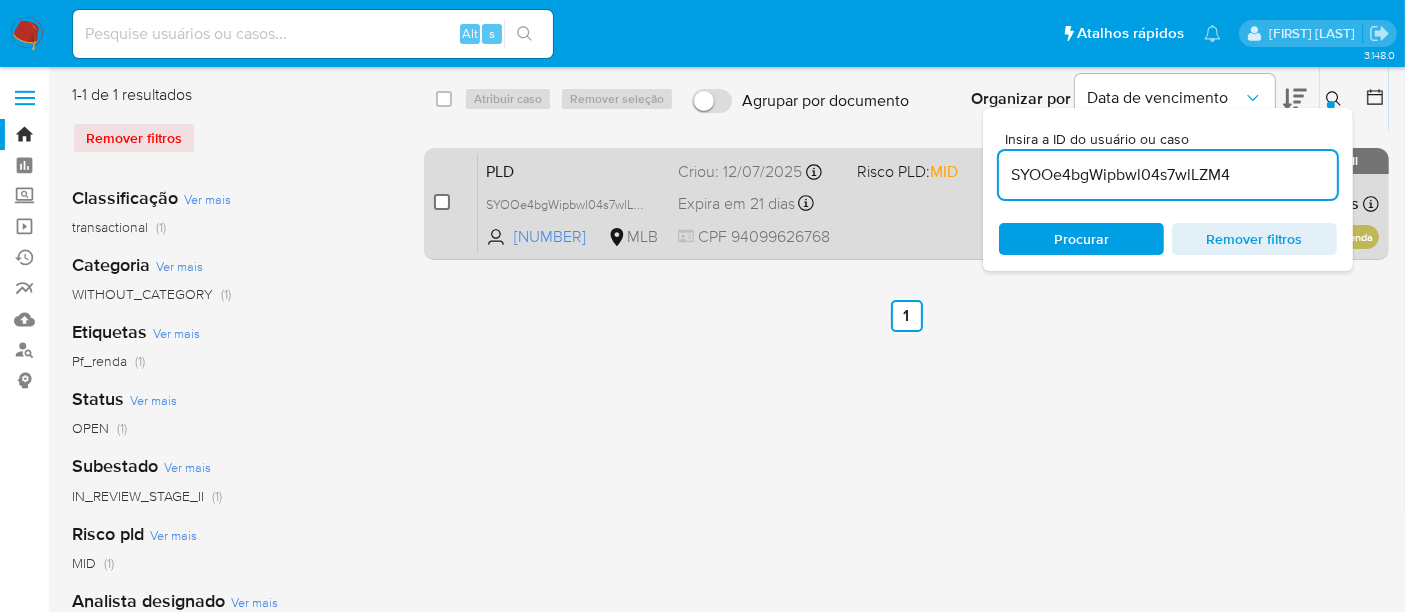 click at bounding box center [442, 202] 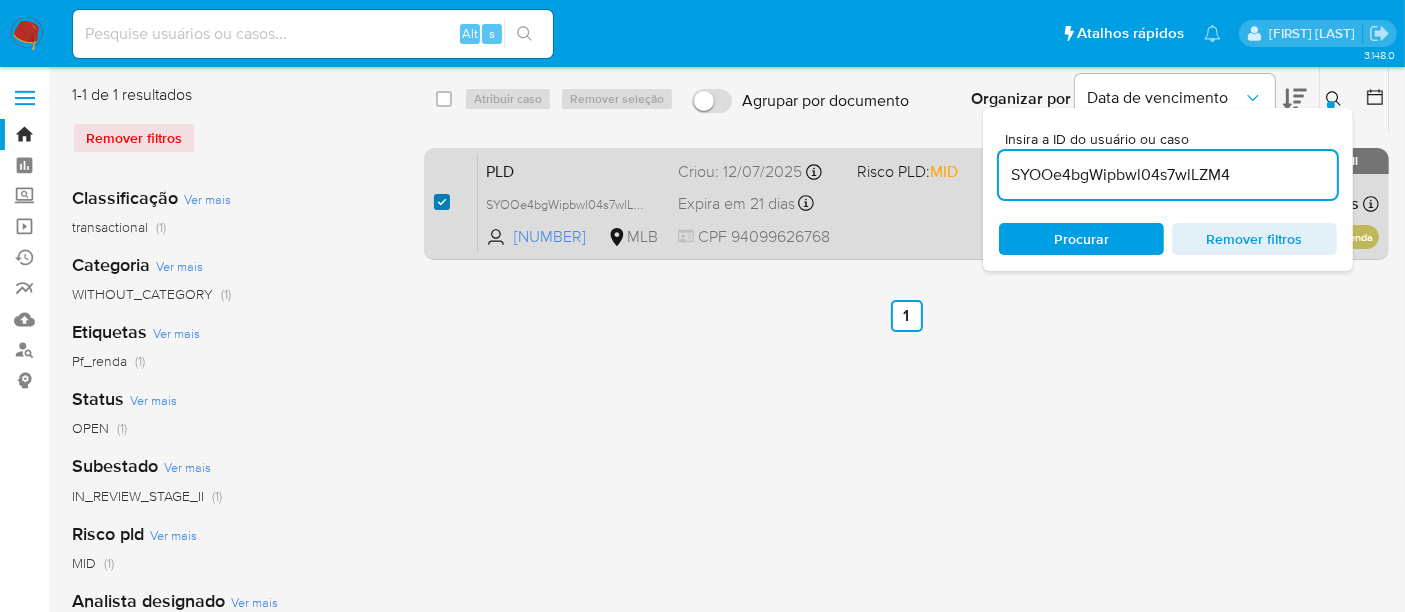 checkbox on "true" 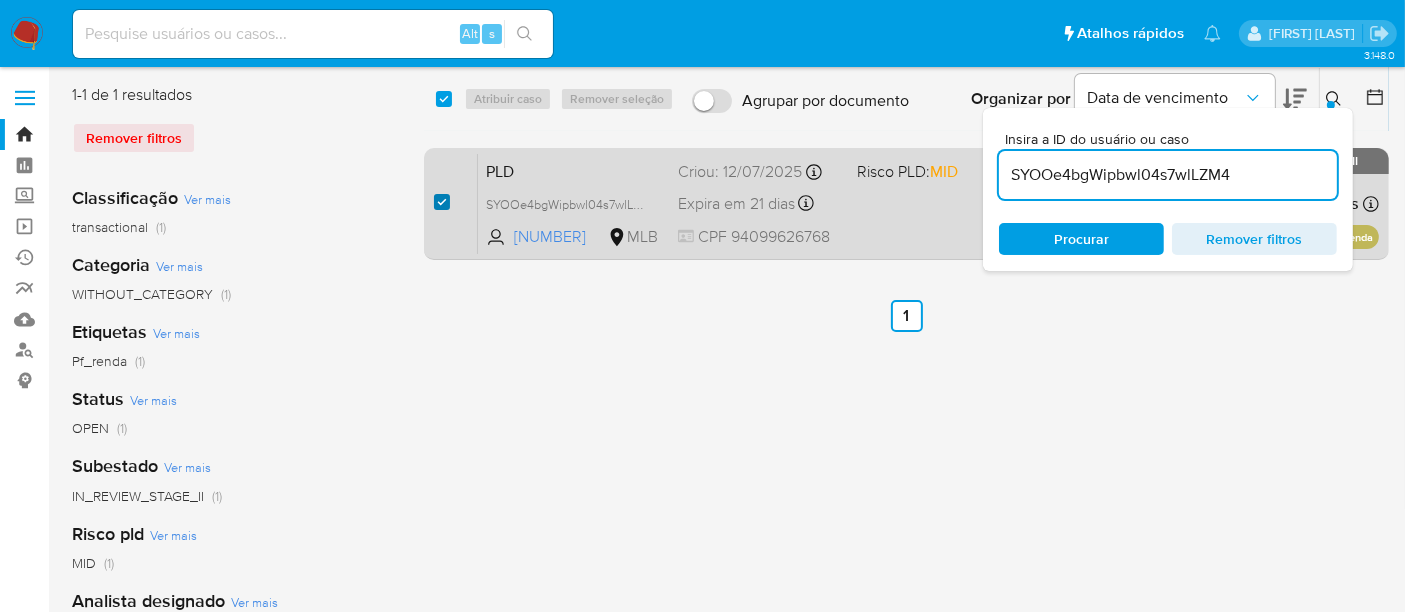 checkbox on "true" 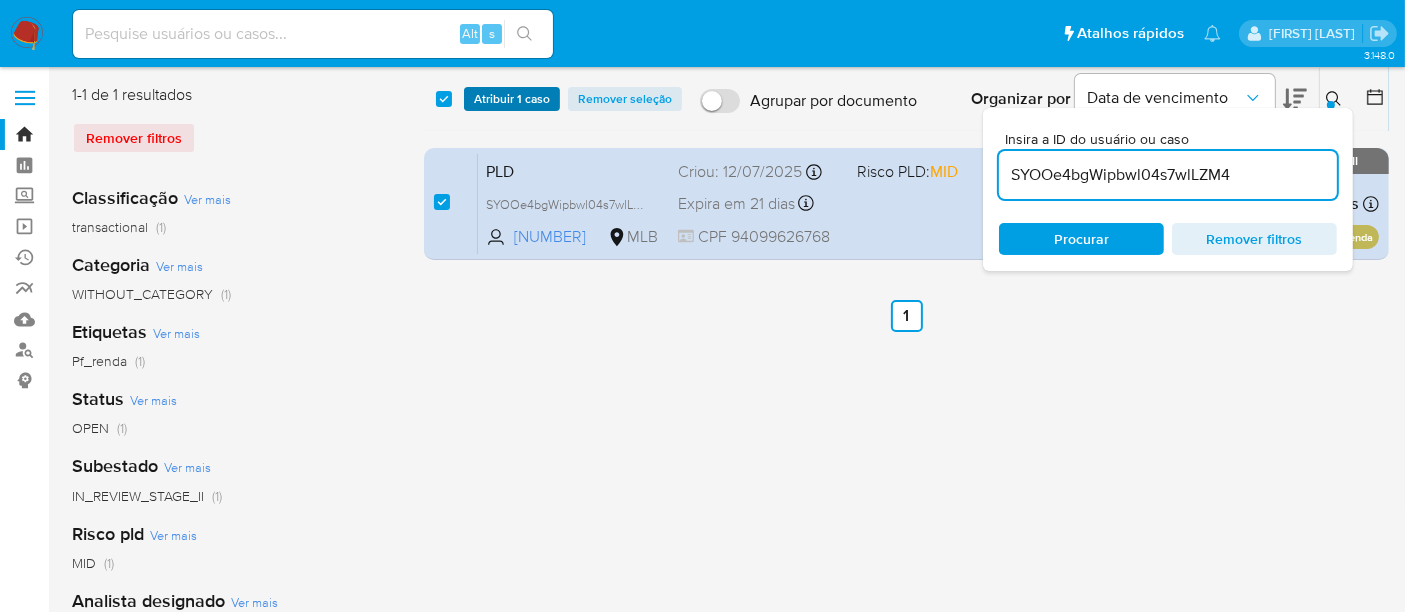 click on "Atribuir 1 caso" at bounding box center (512, 99) 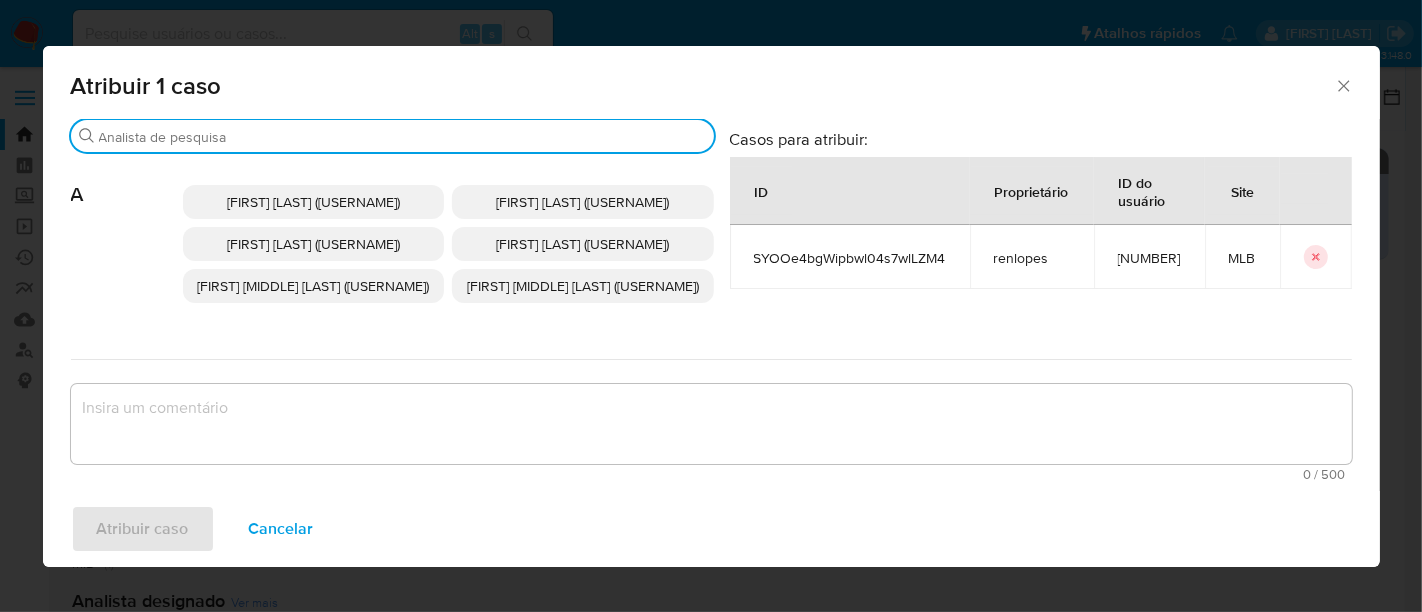 click on "Buscar" at bounding box center [402, 137] 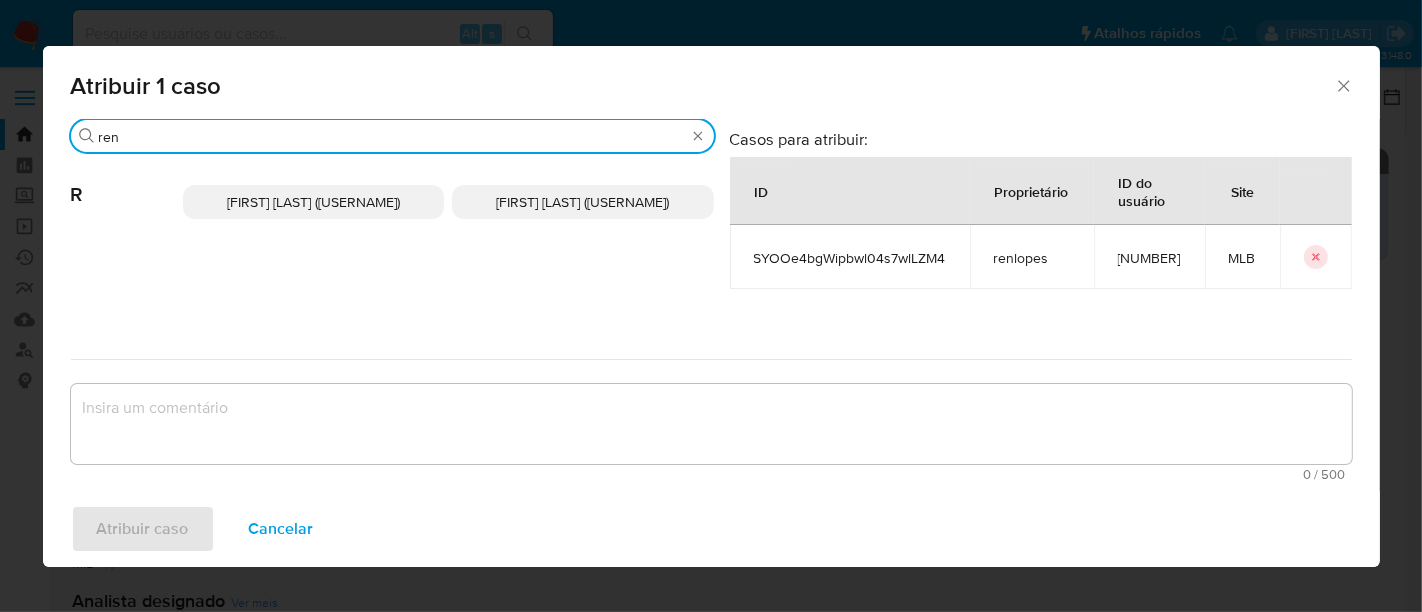 type on "ren" 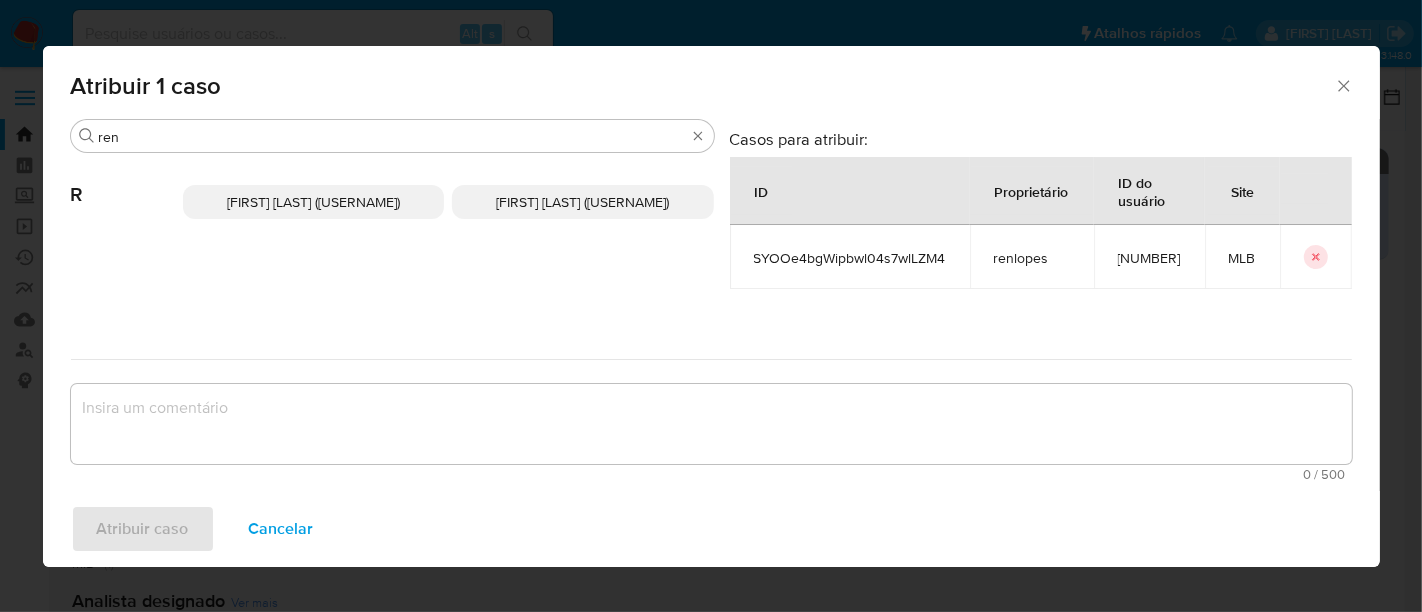 click on "Renato Lopes Dos Santos (renlopes)" at bounding box center (582, 202) 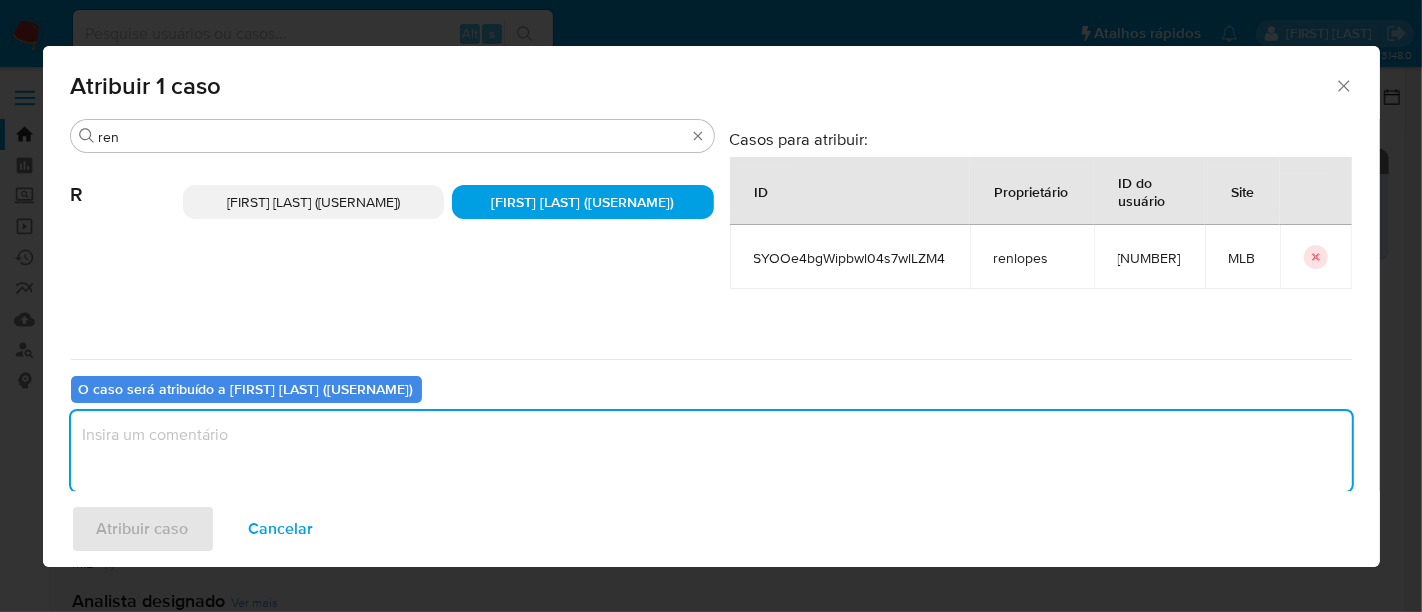 click at bounding box center [711, 451] 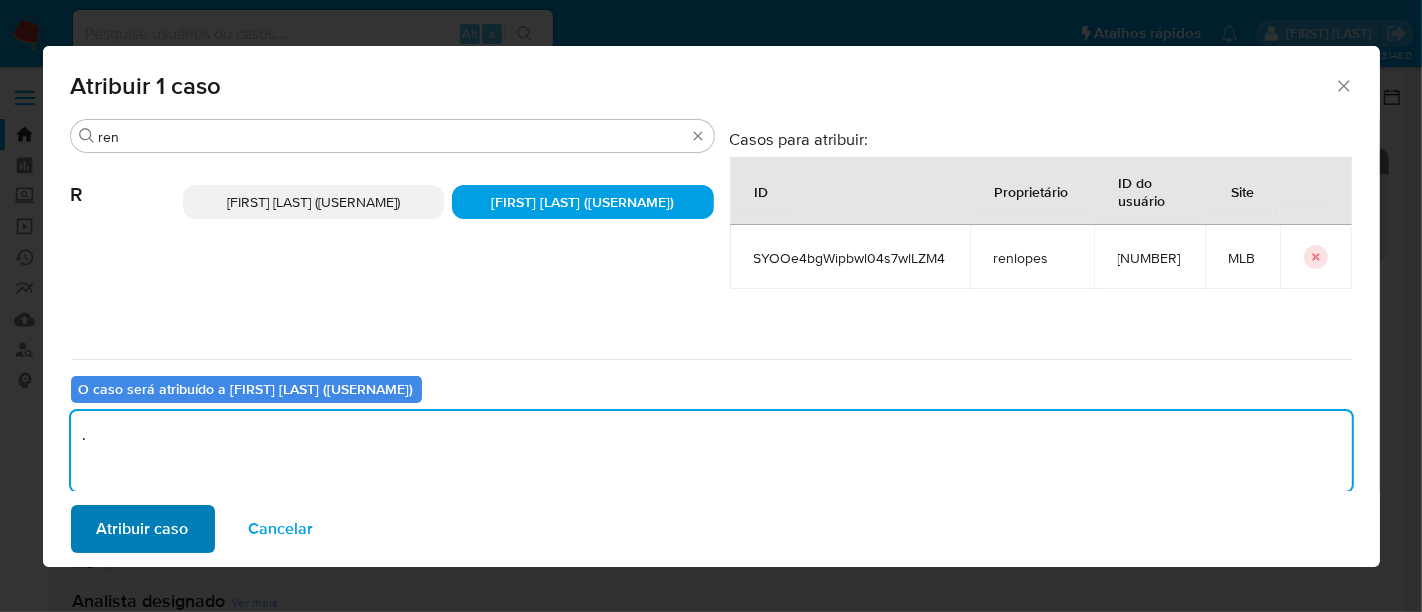 type on "." 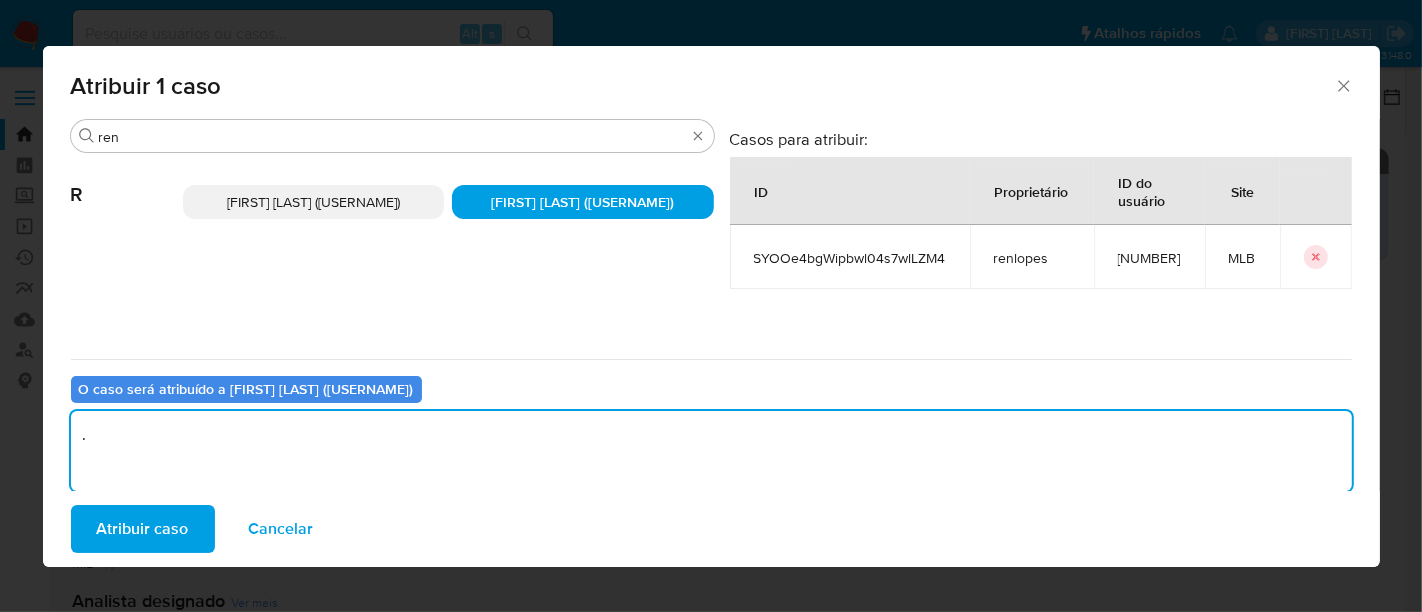 click on "Atribuir caso" at bounding box center [143, 529] 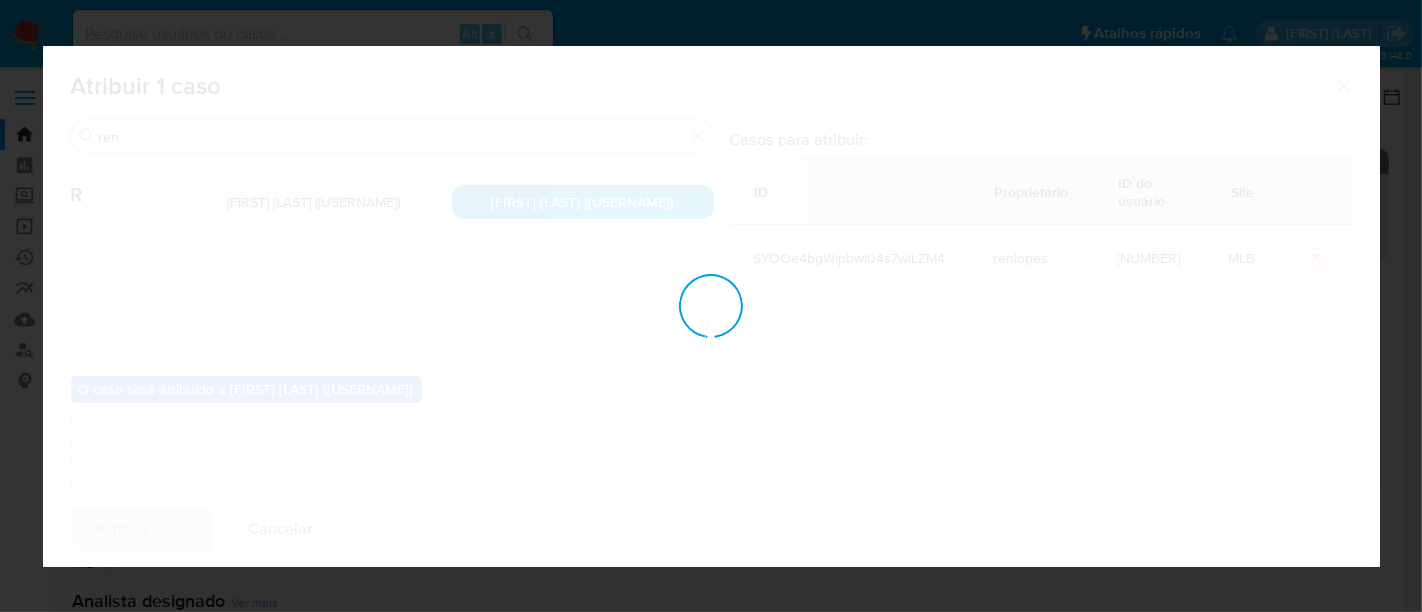 type 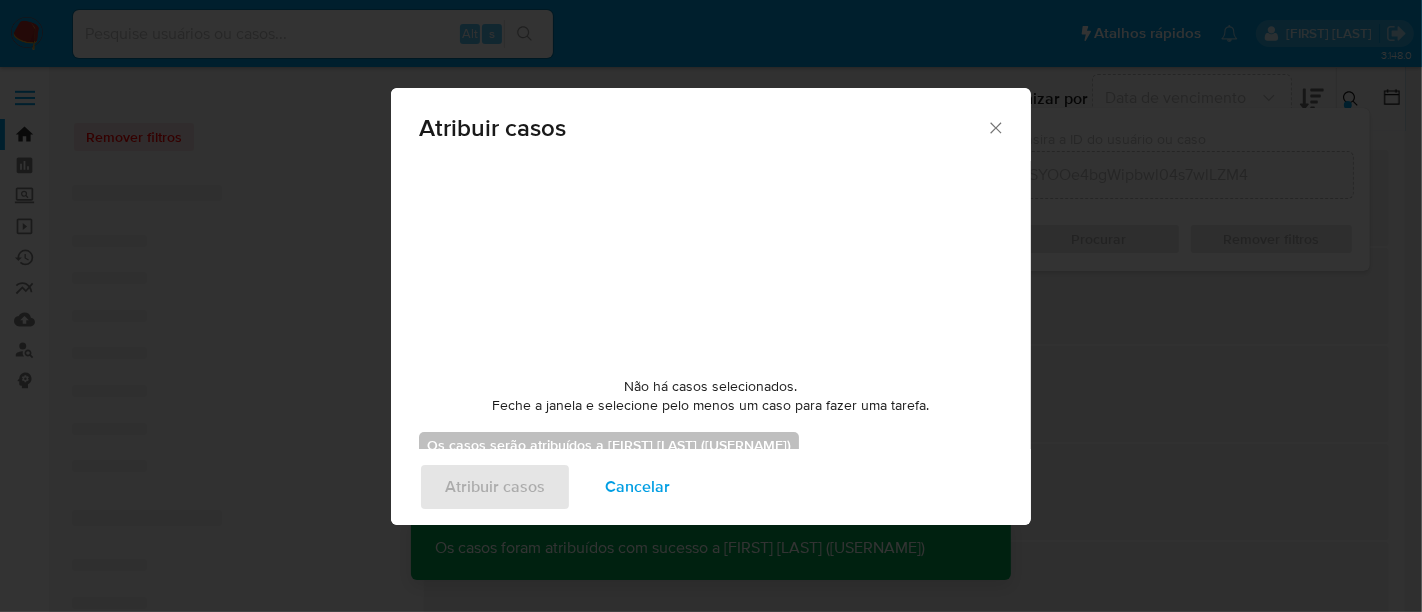 checkbox on "false" 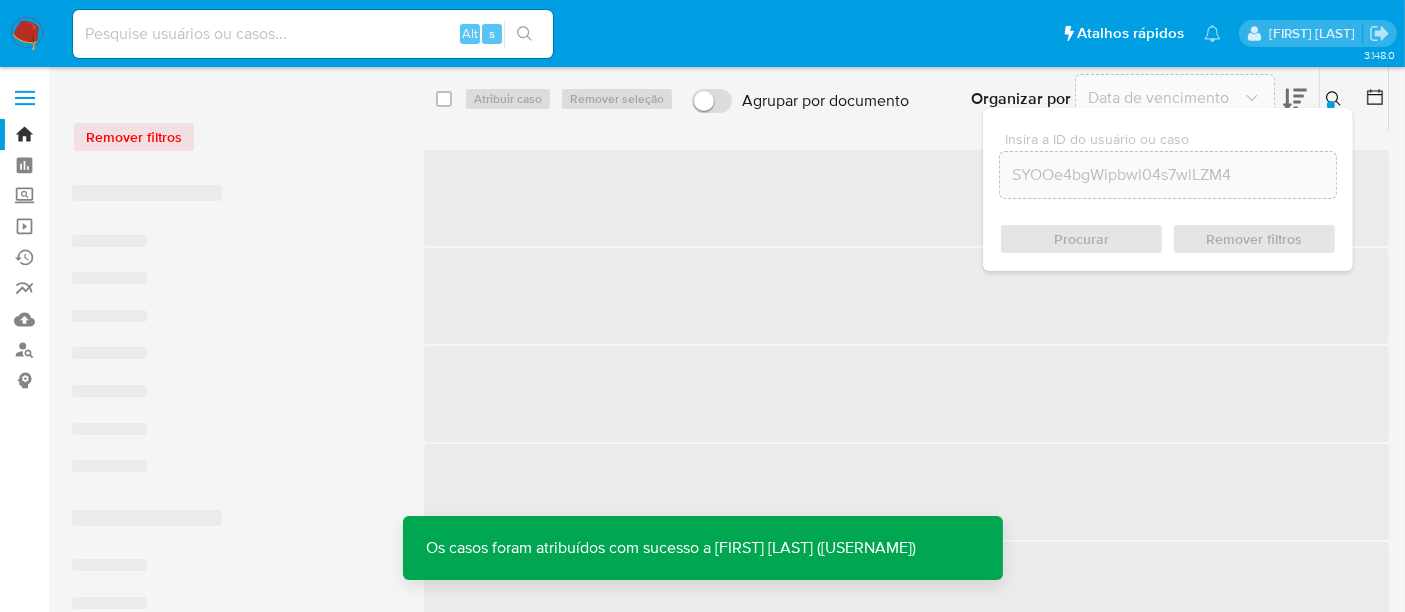 click 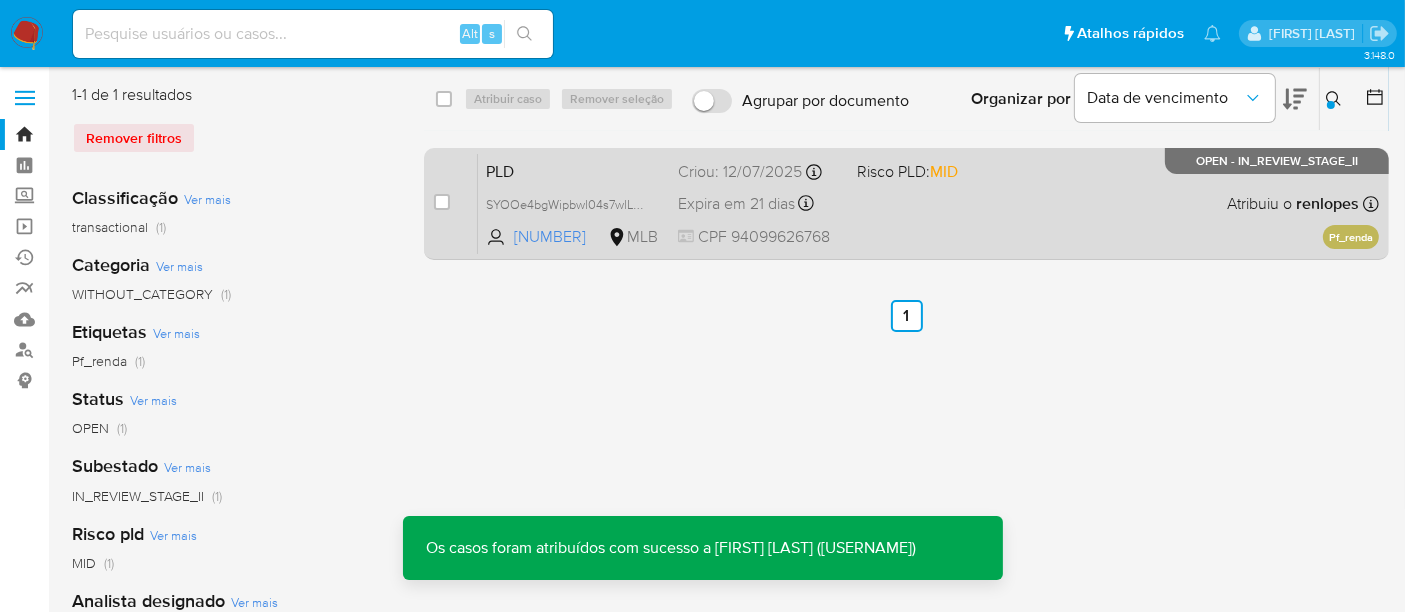 click on "PLD SYOOe4bgWipbwl04s7wlLZM4 28836488 MLB Risco PLD:  MID Criou: 12/07/2025   Criou: 12/07/2025 01:02:33 Expira em 21 dias   Expira em 26/08/2025 01:02:33 CPF   94099626768 Atribuiu o   renlopes   Asignado el: 16/07/2025 16:50:35 Pf_renda OPEN - IN_REVIEW_STAGE_II" at bounding box center [928, 203] 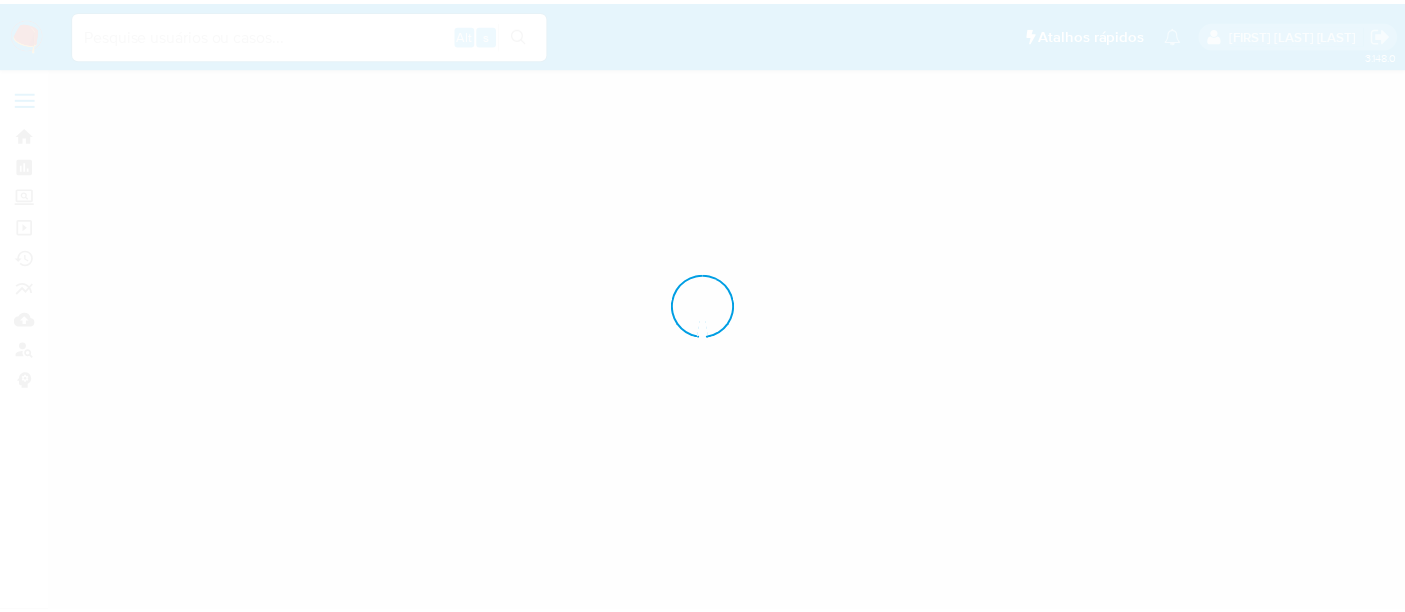 scroll, scrollTop: 0, scrollLeft: 0, axis: both 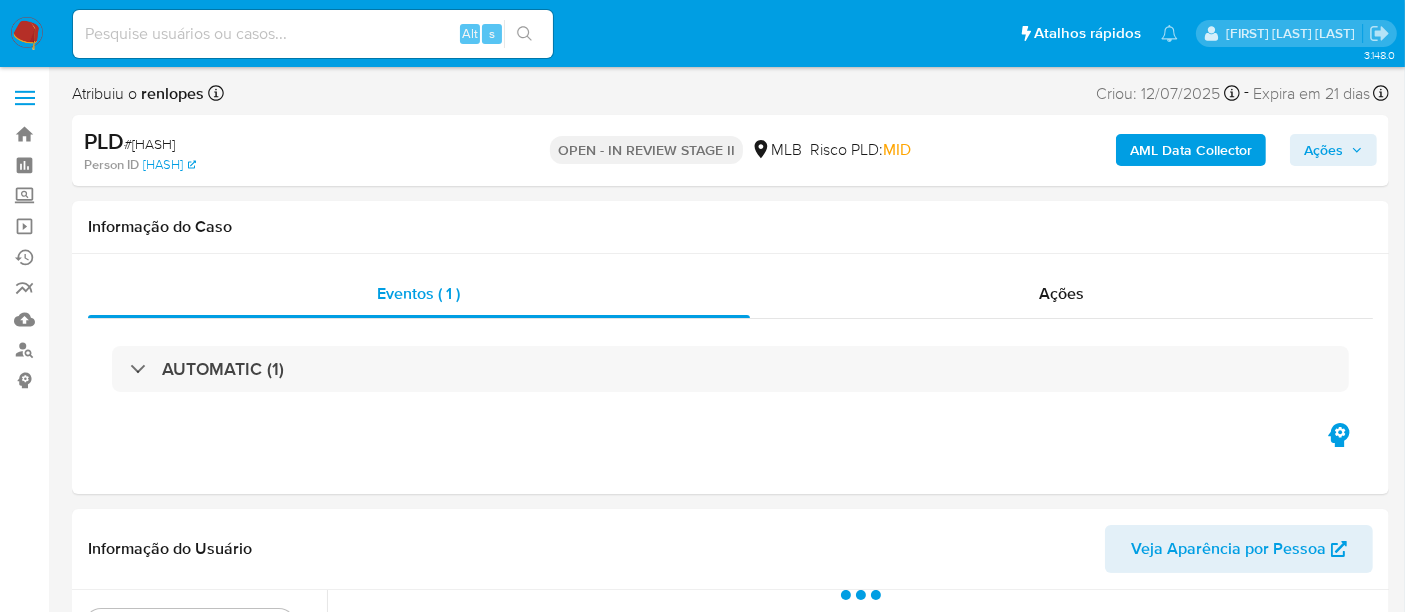 click on "Ações" at bounding box center [1323, 150] 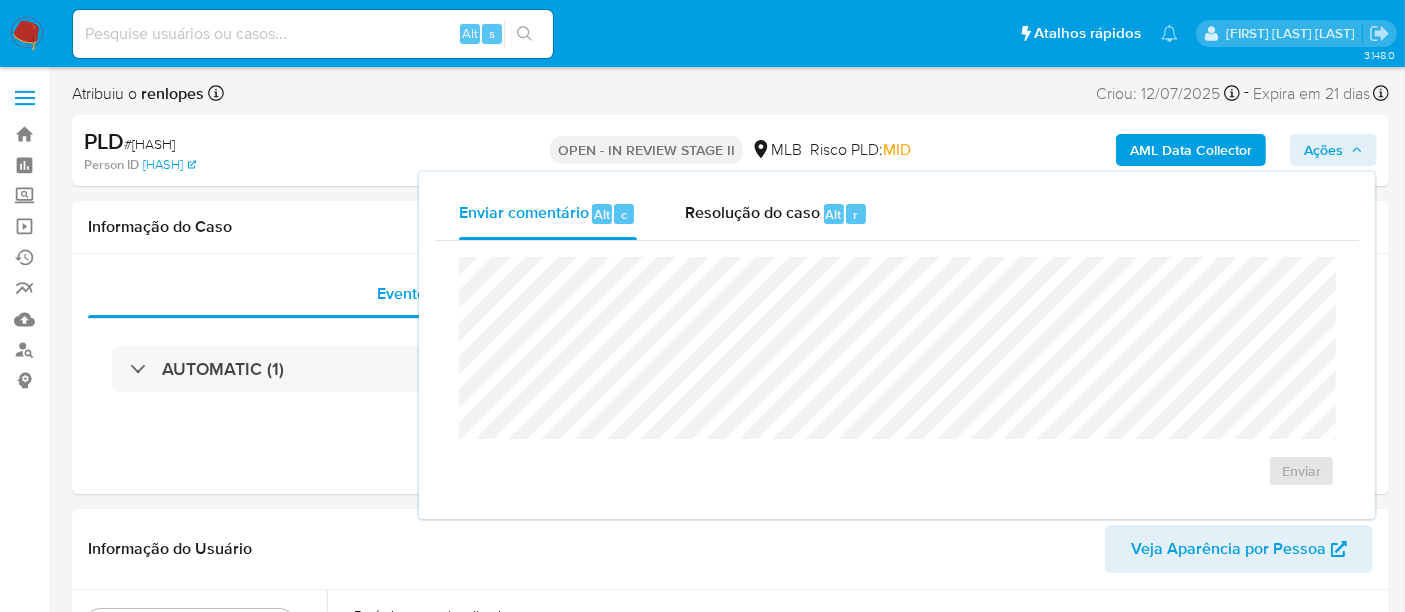 select on "10" 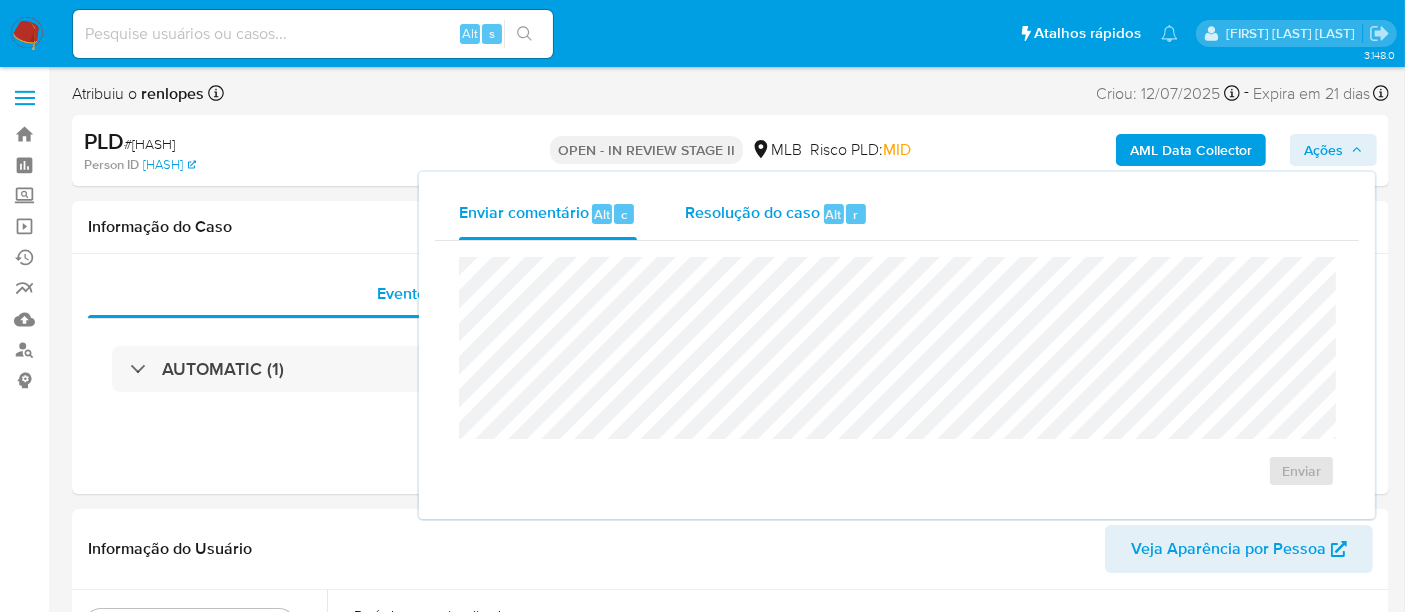 click on "Resolução do caso" at bounding box center [752, 213] 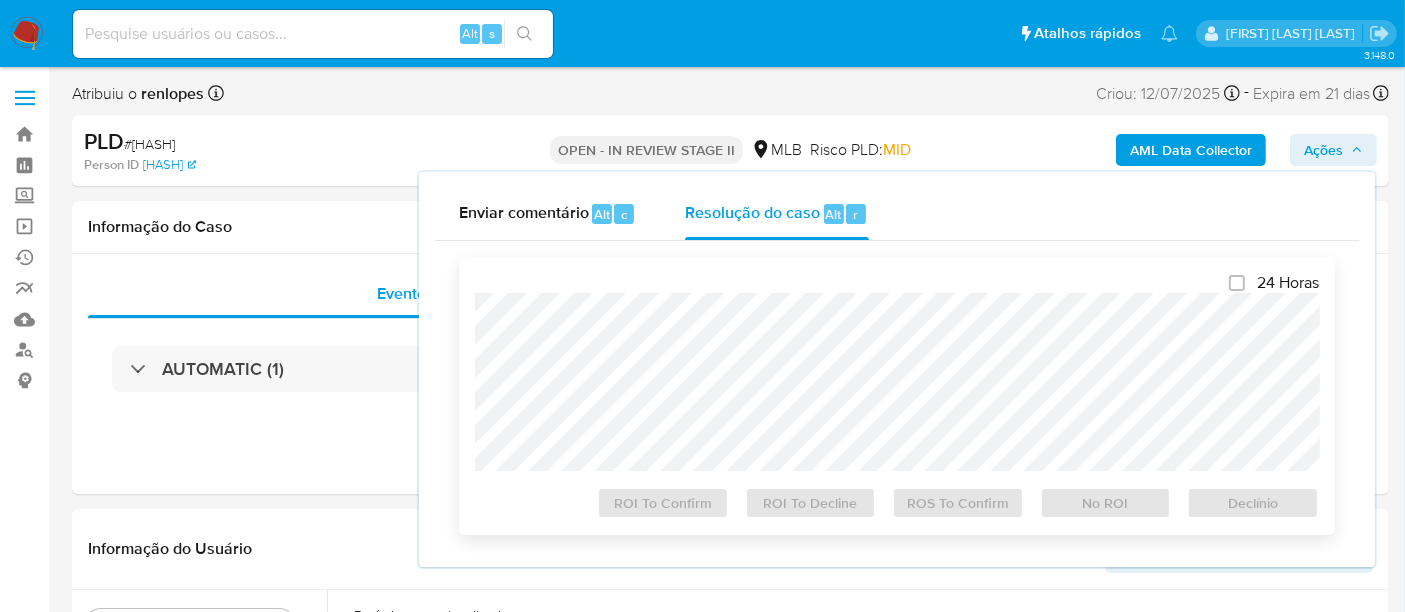 type 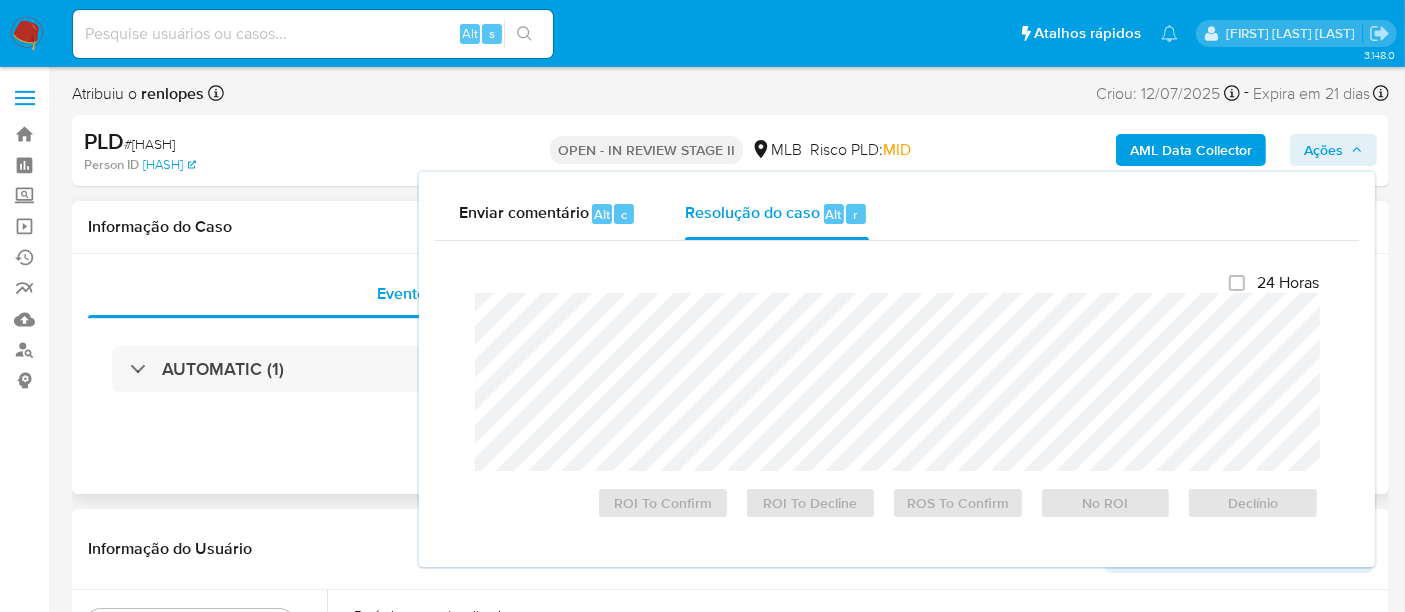 click on "Informação do Caso" at bounding box center [730, 227] 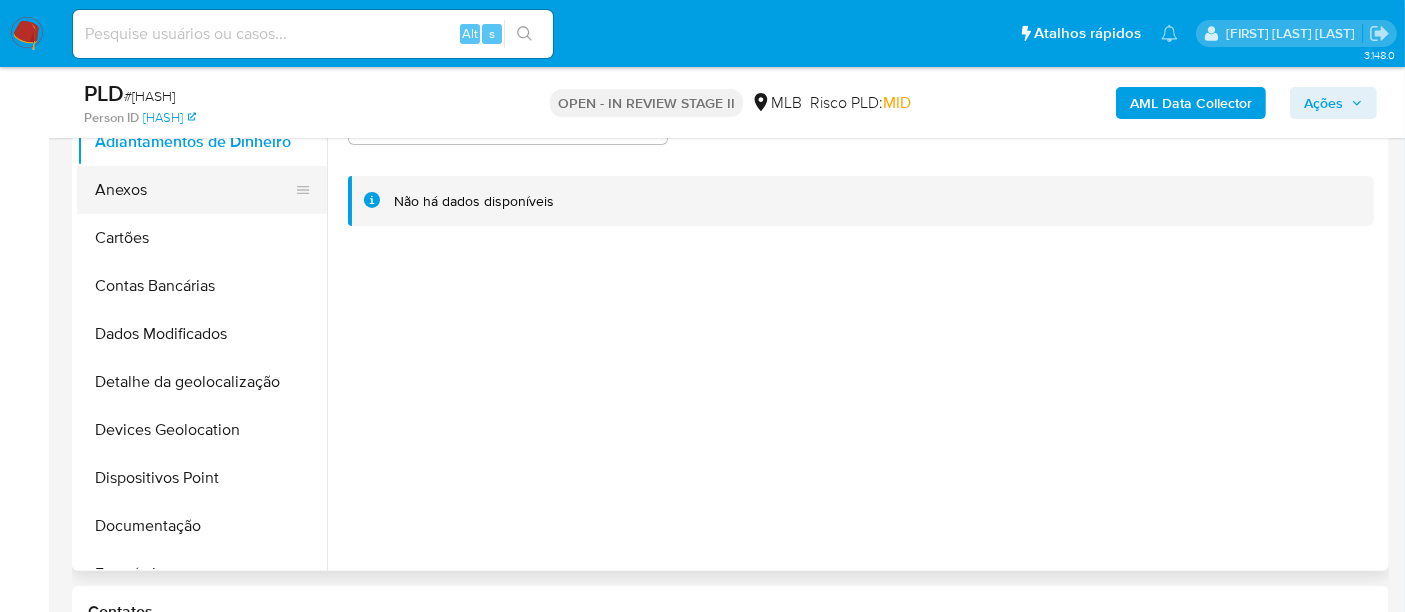 scroll, scrollTop: 333, scrollLeft: 0, axis: vertical 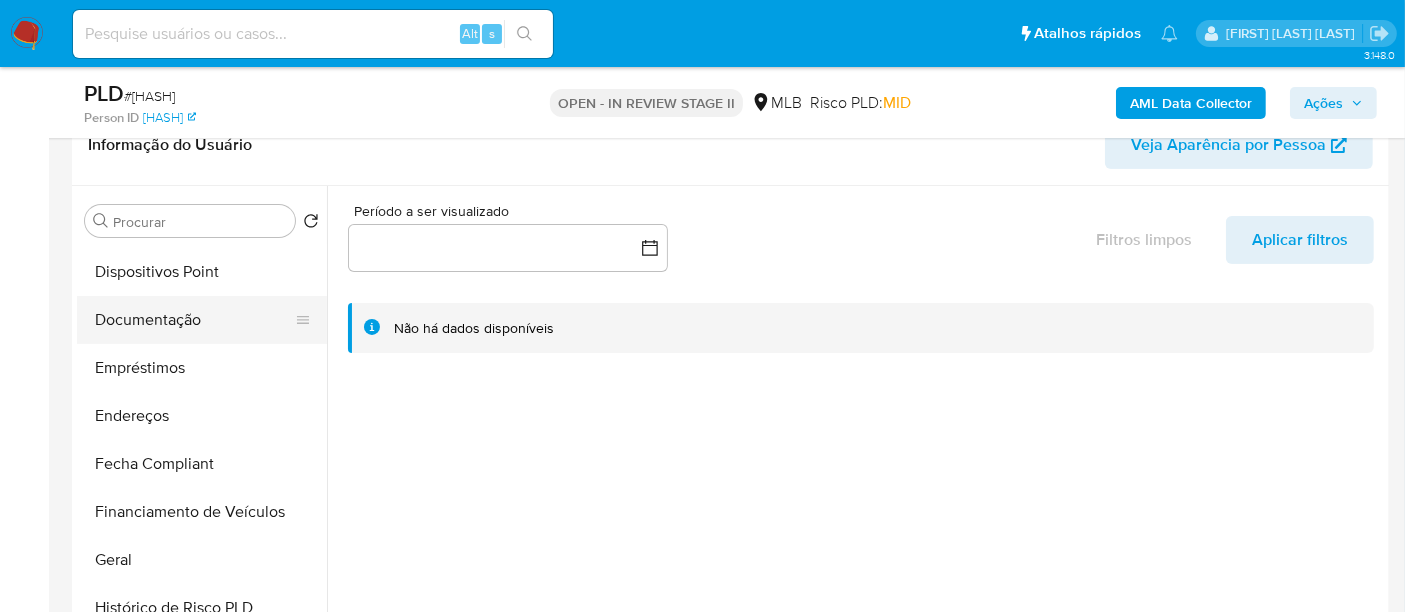 click on "Documentação" at bounding box center [194, 320] 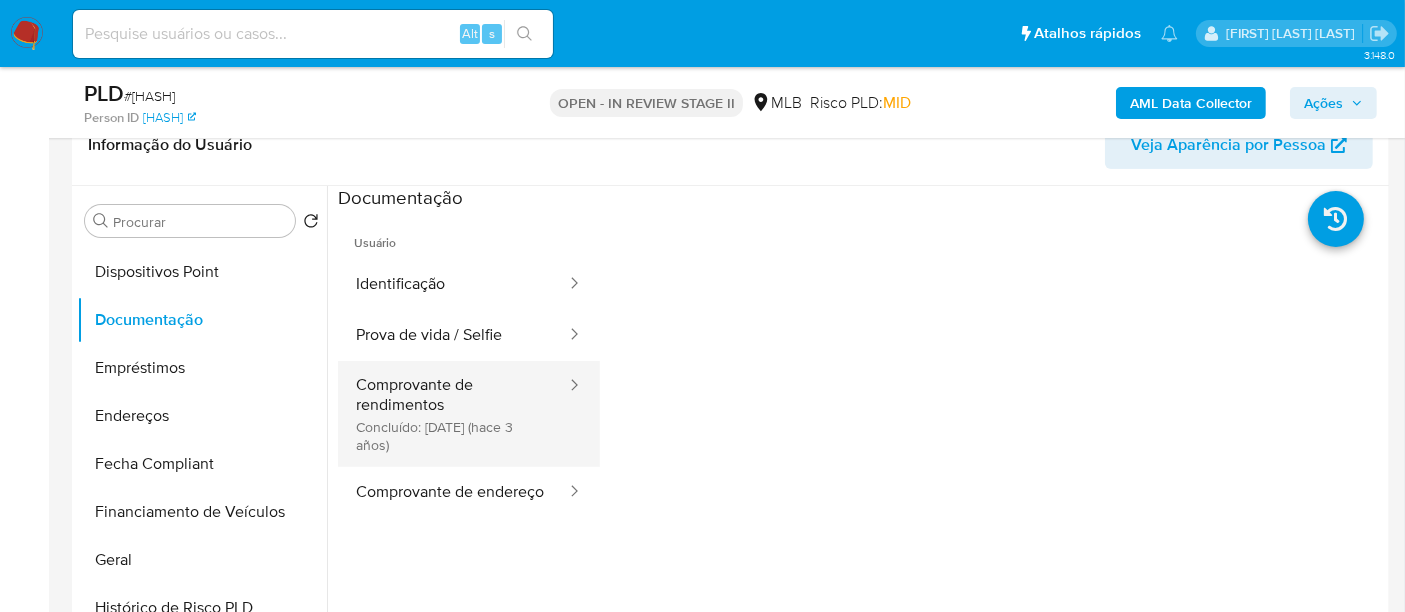 click on "Comprovante de rendimentos Concluído: 19/07/2022 (hace 3 años)" at bounding box center (453, 414) 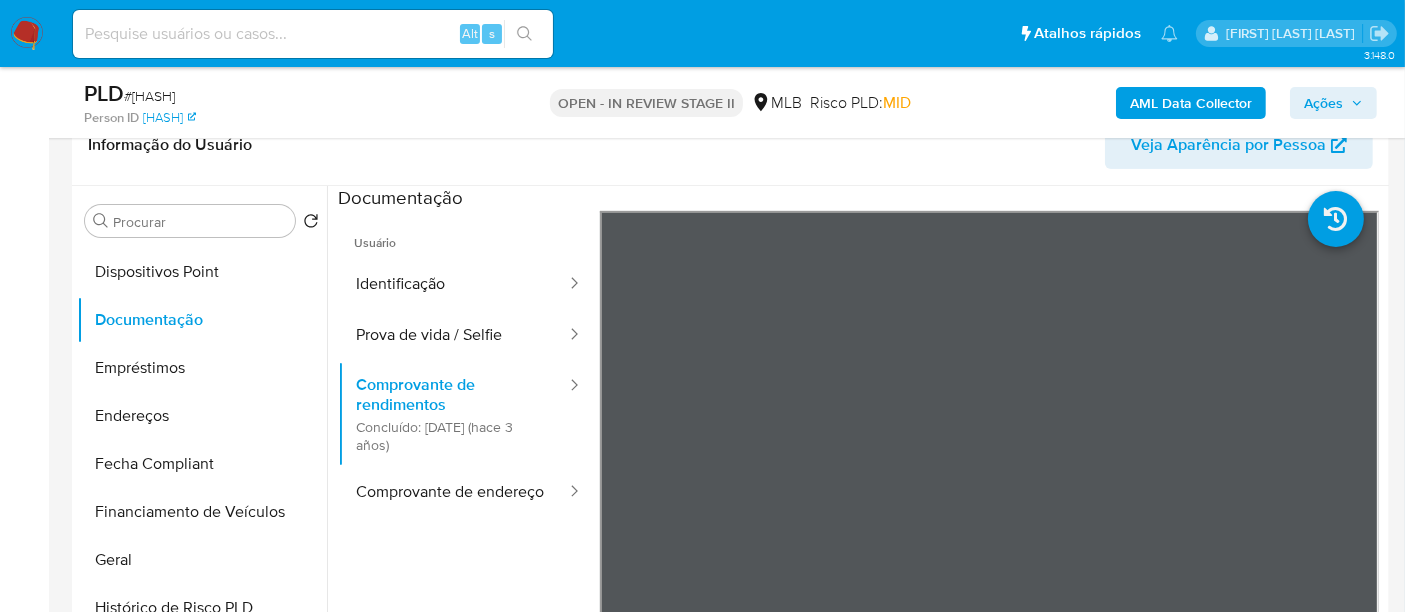 type 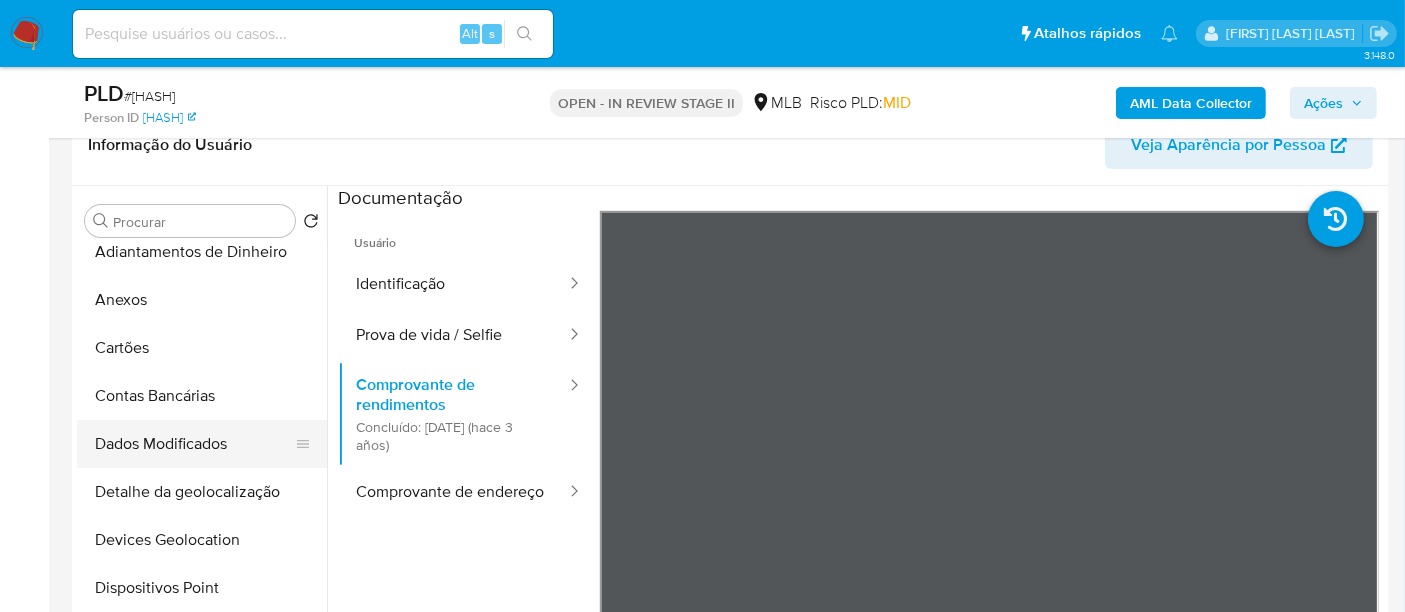 scroll, scrollTop: 0, scrollLeft: 0, axis: both 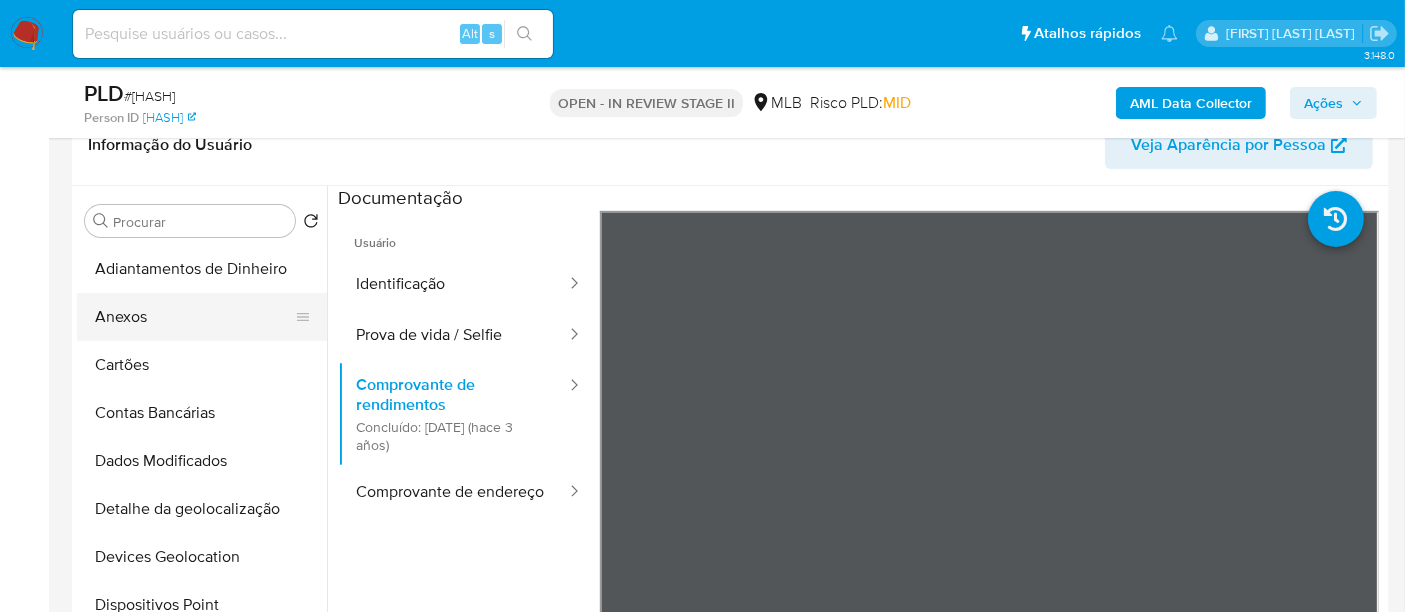 click on "Anexos" at bounding box center (194, 317) 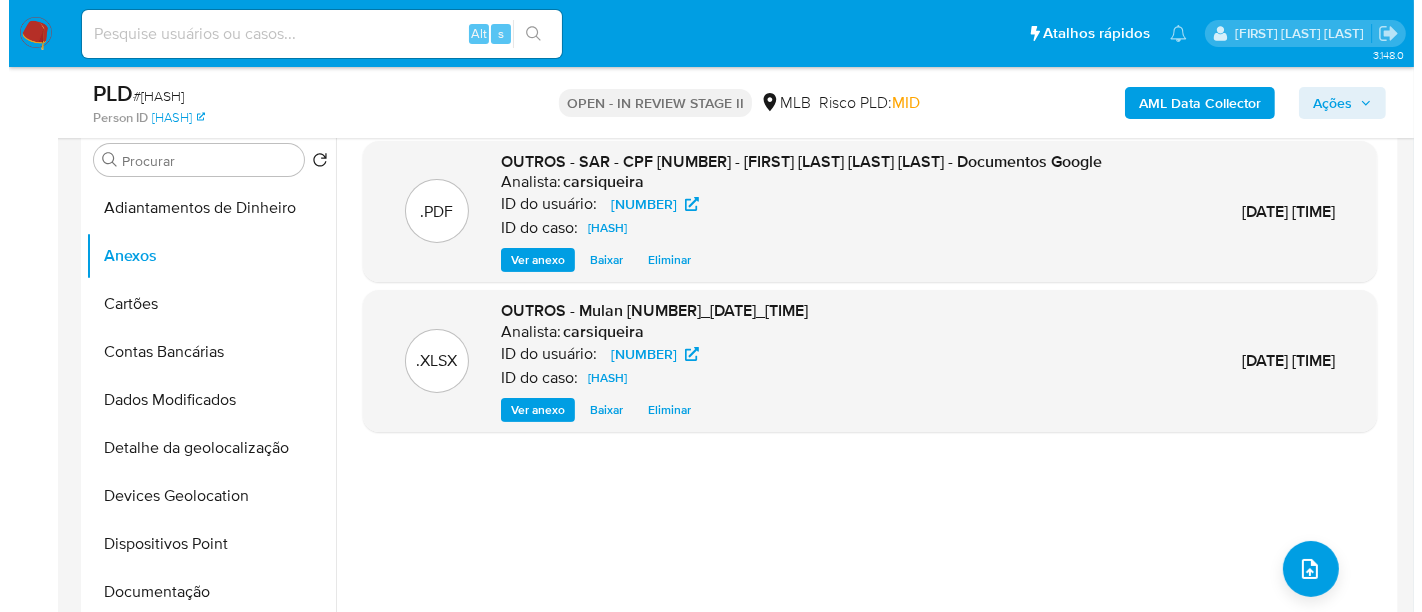 scroll, scrollTop: 444, scrollLeft: 0, axis: vertical 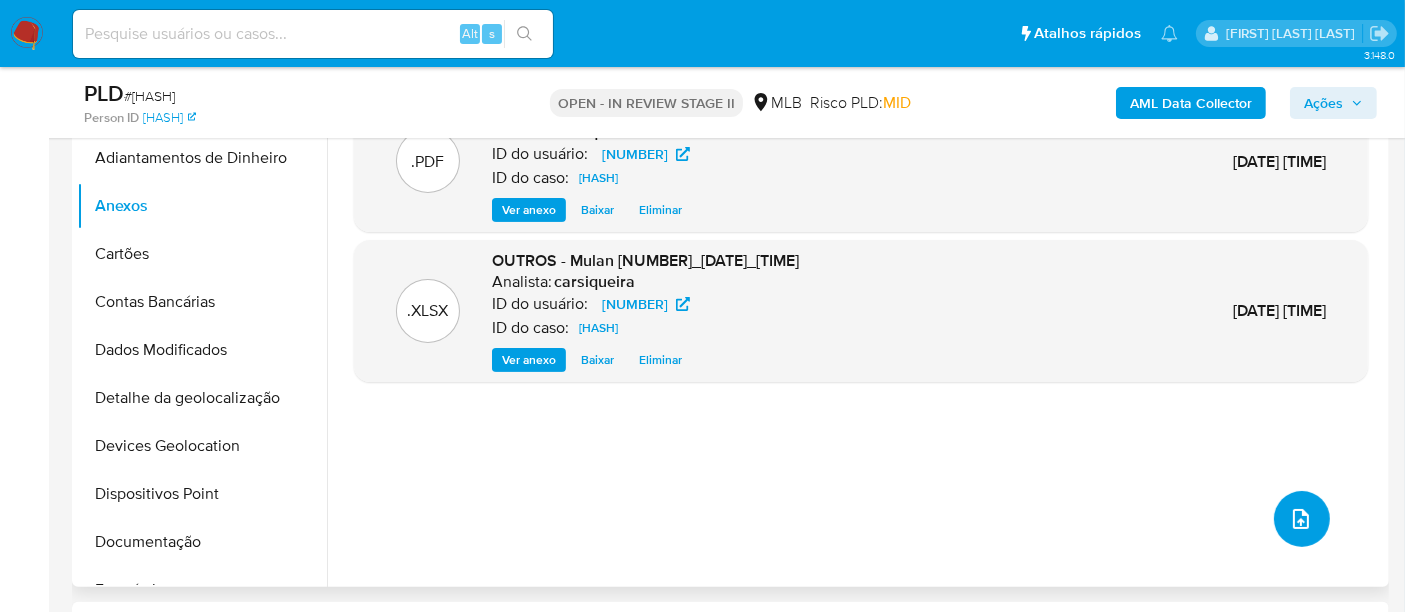 click 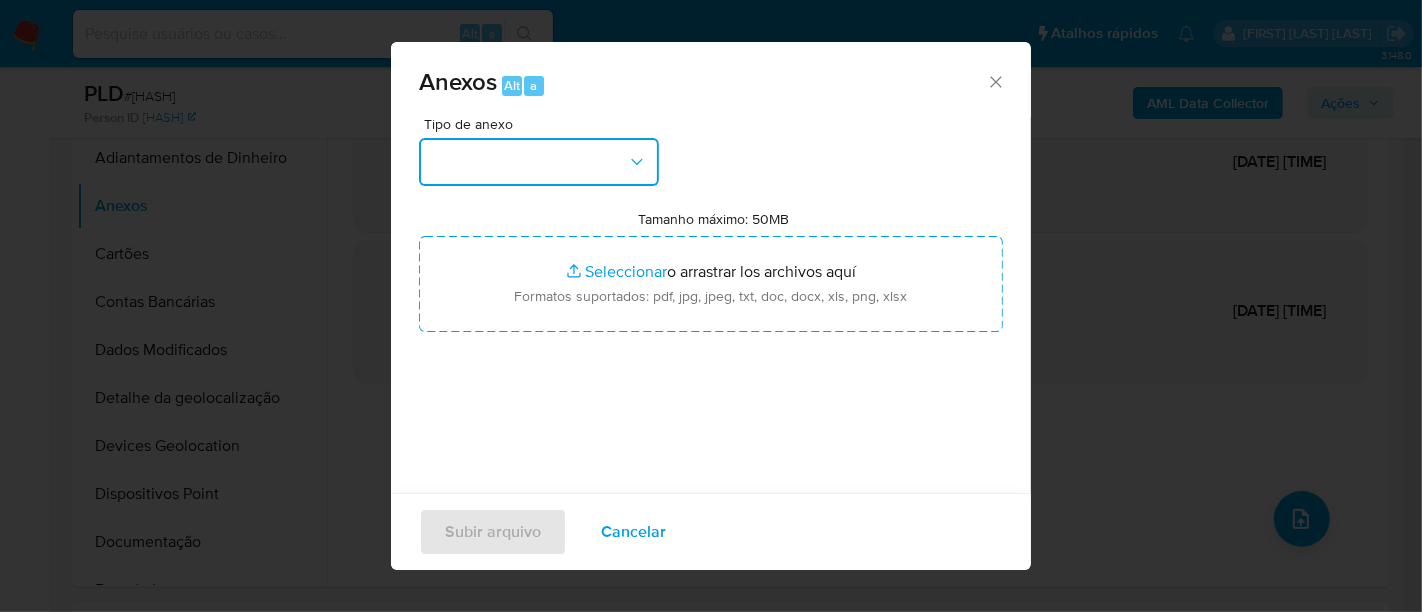 click at bounding box center [539, 162] 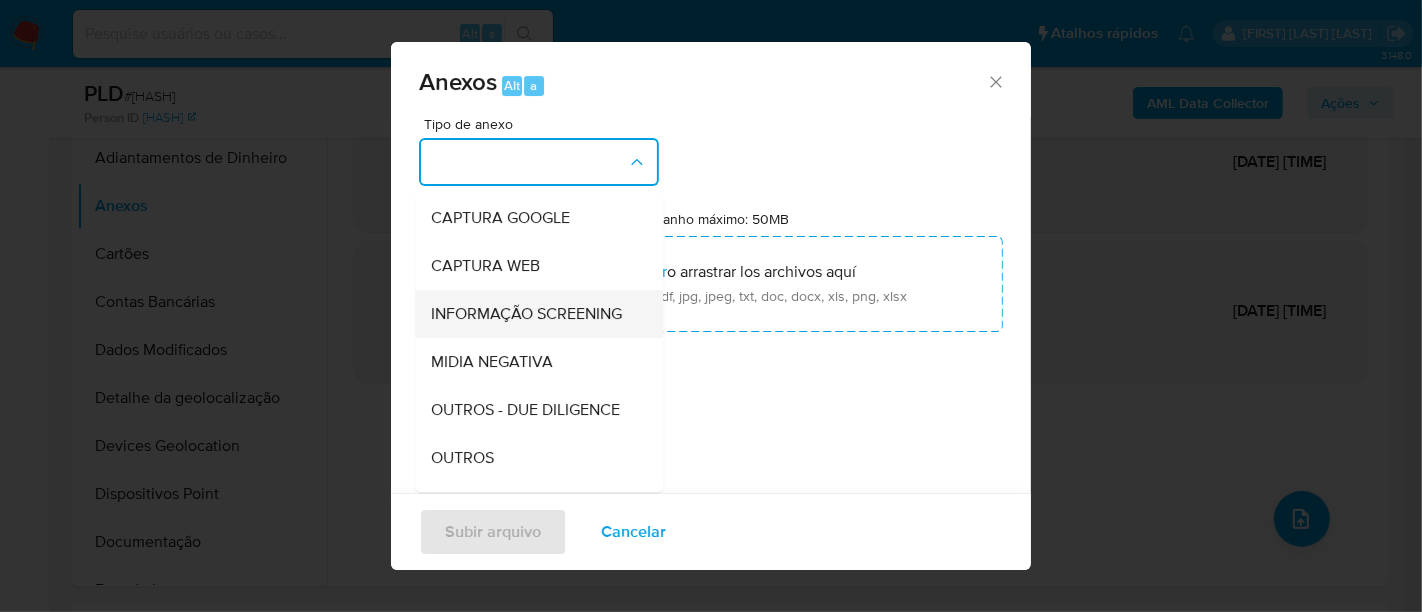 scroll, scrollTop: 307, scrollLeft: 0, axis: vertical 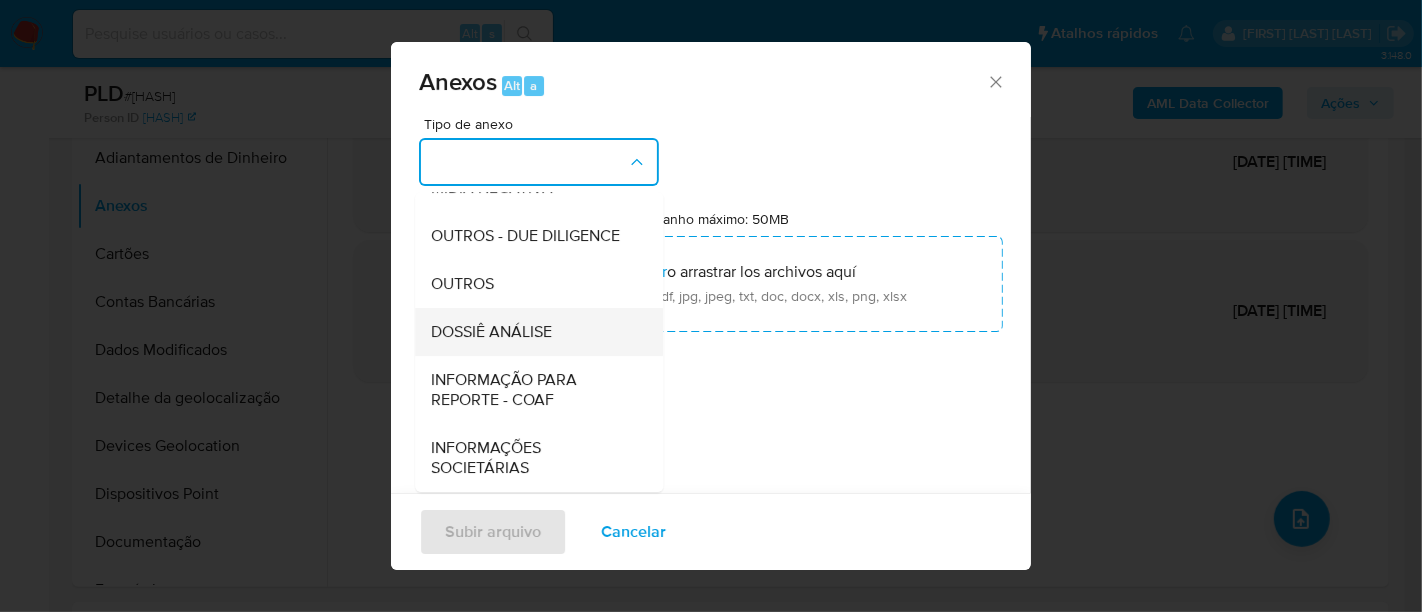 click on "DOSSIÊ ANÁLISE" at bounding box center [491, 332] 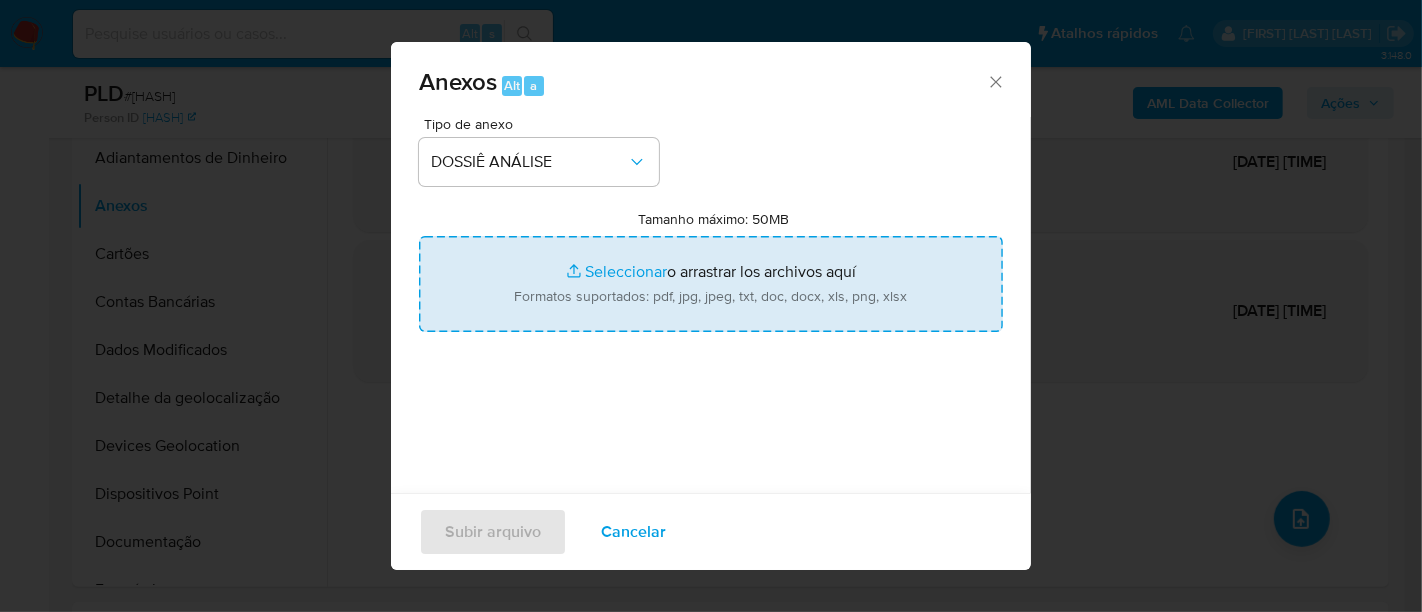 click on "Tamanho máximo: 50MB Seleccionar archivos" at bounding box center [711, 284] 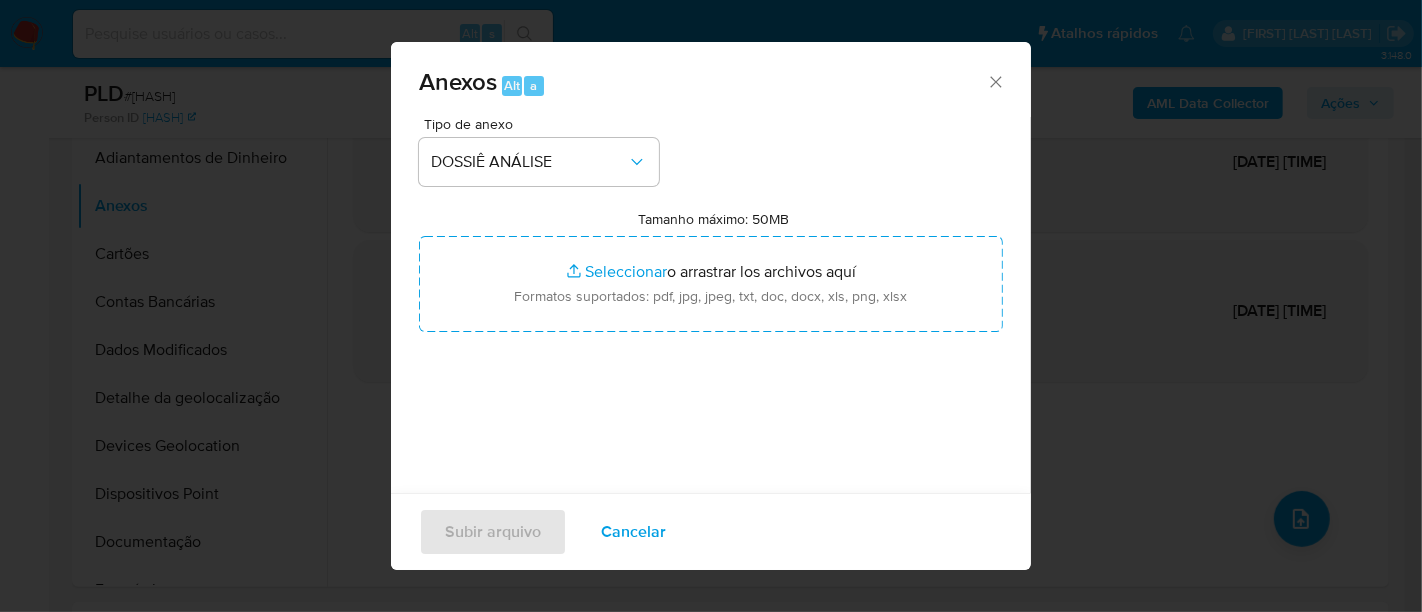 click 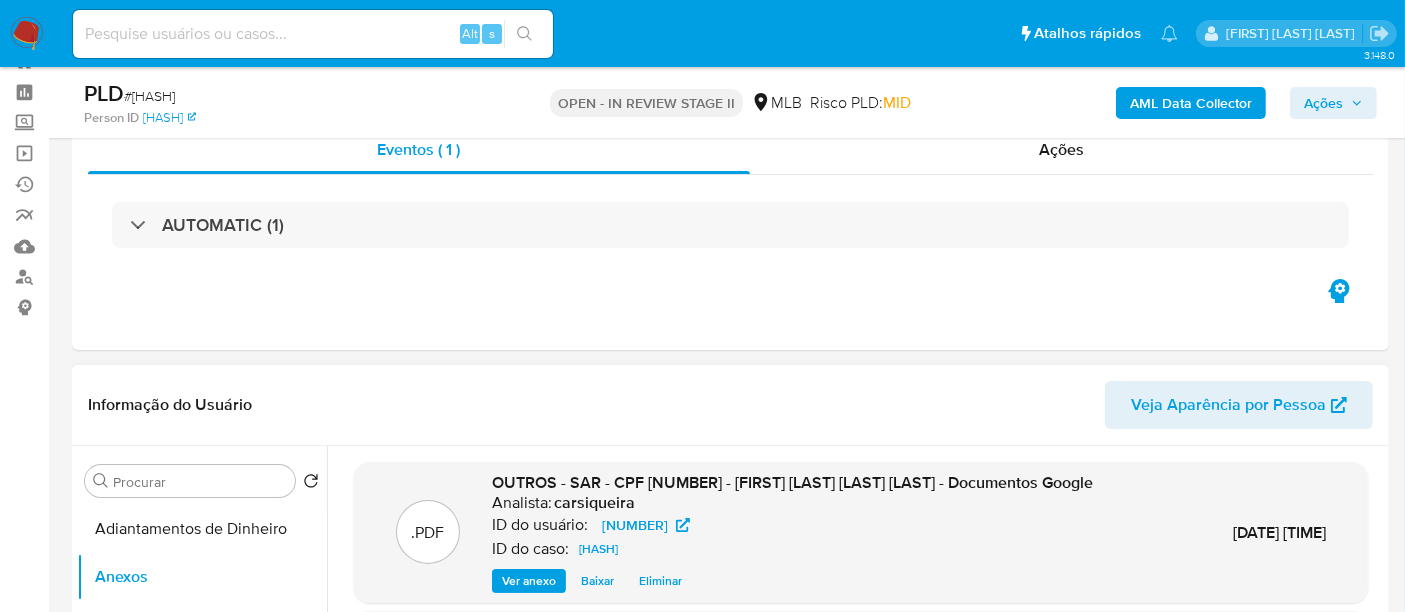 scroll, scrollTop: 0, scrollLeft: 0, axis: both 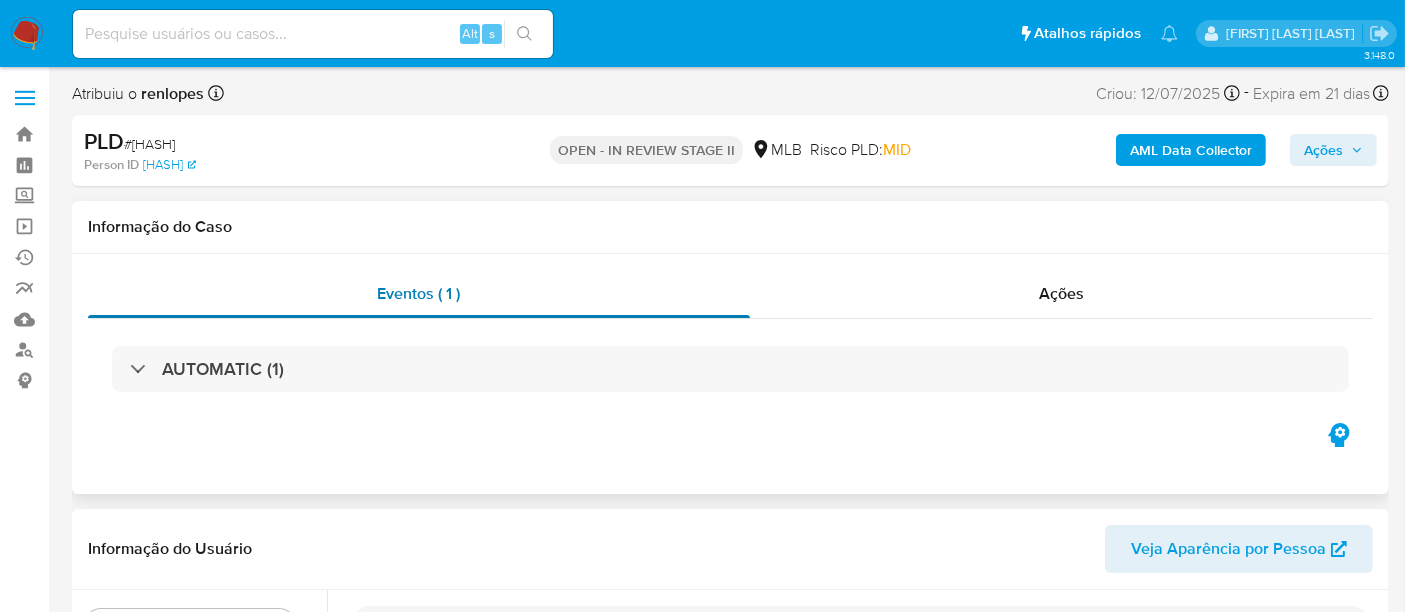 type 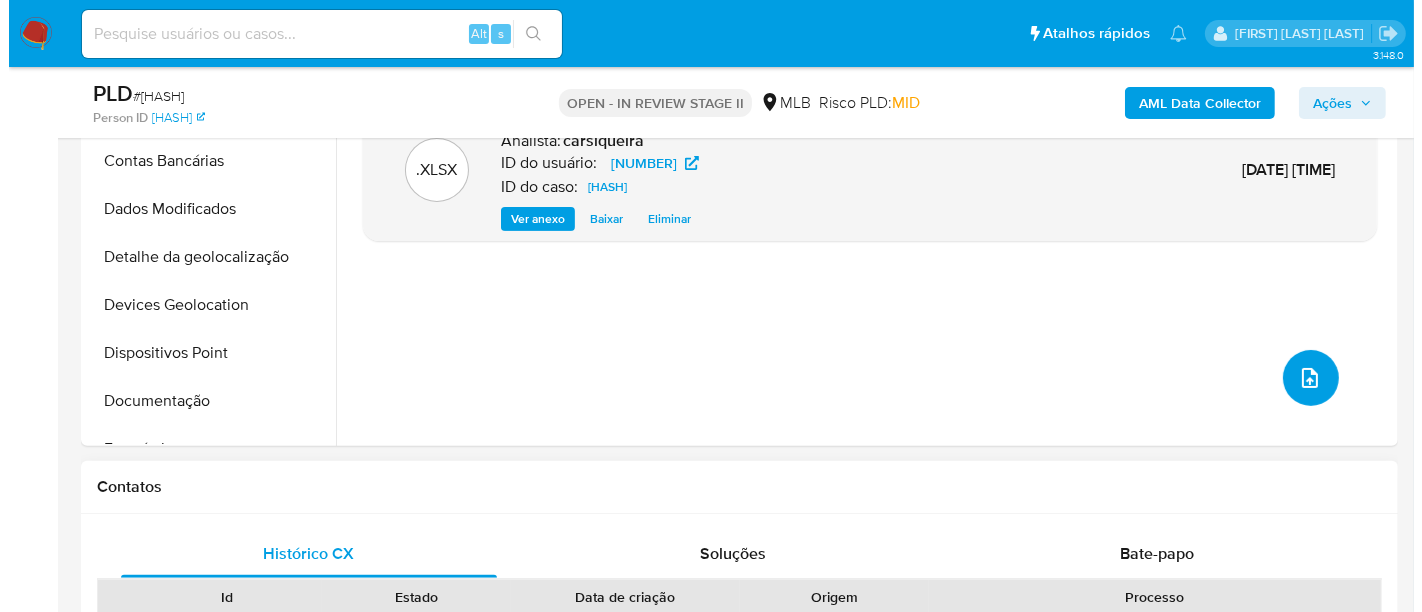 scroll, scrollTop: 666, scrollLeft: 0, axis: vertical 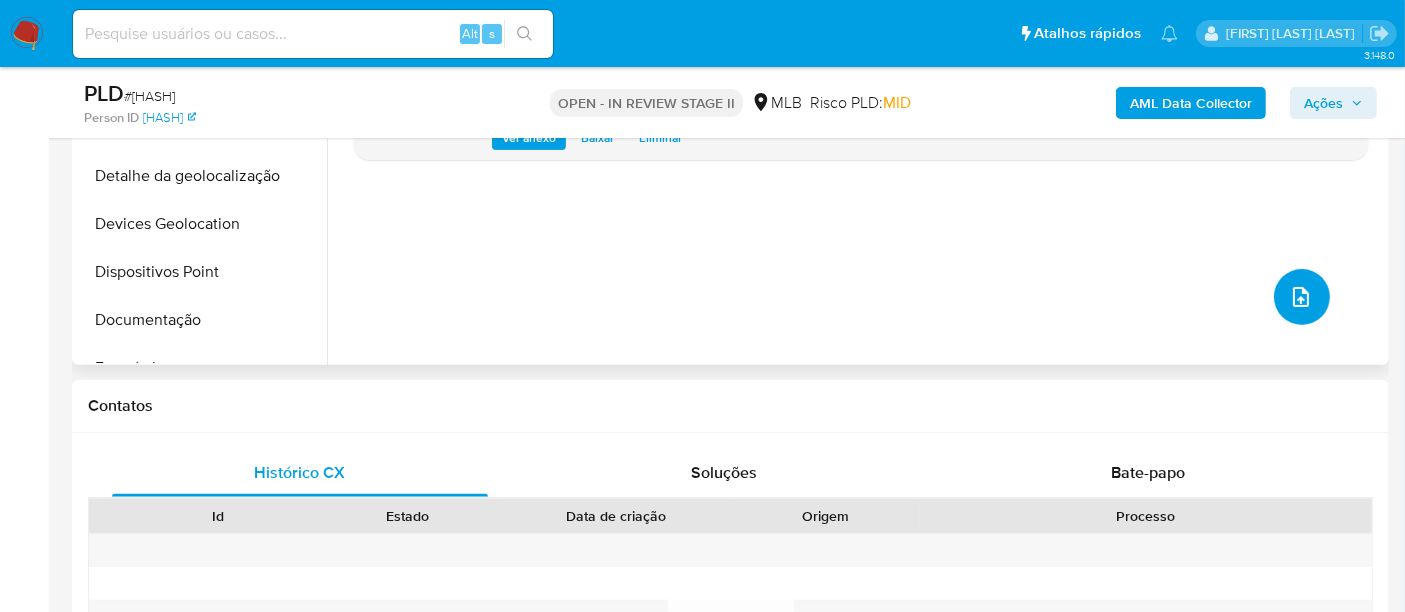 click 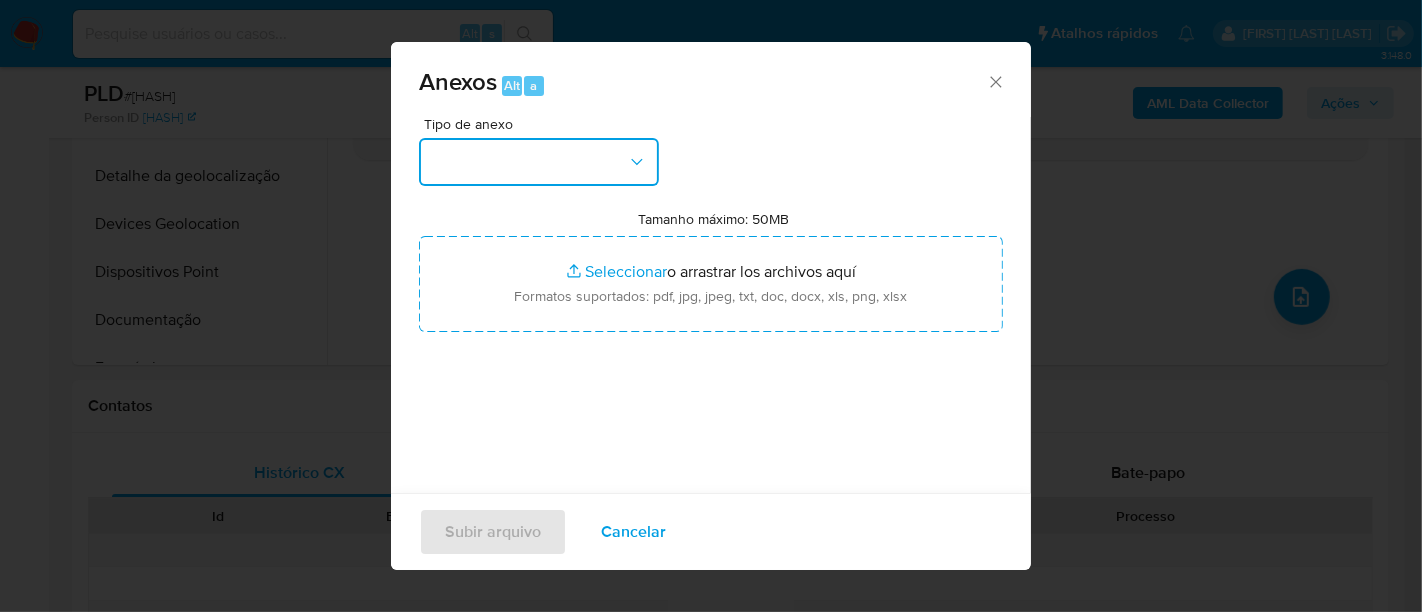 click at bounding box center (539, 162) 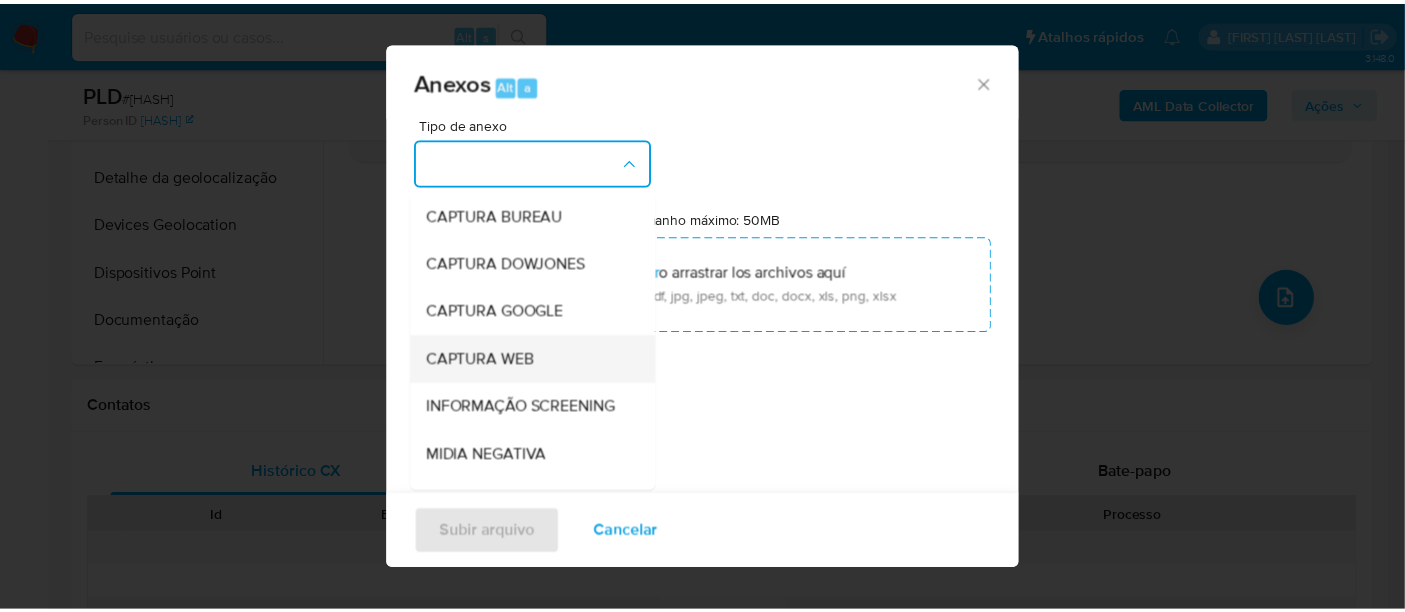 scroll, scrollTop: 307, scrollLeft: 0, axis: vertical 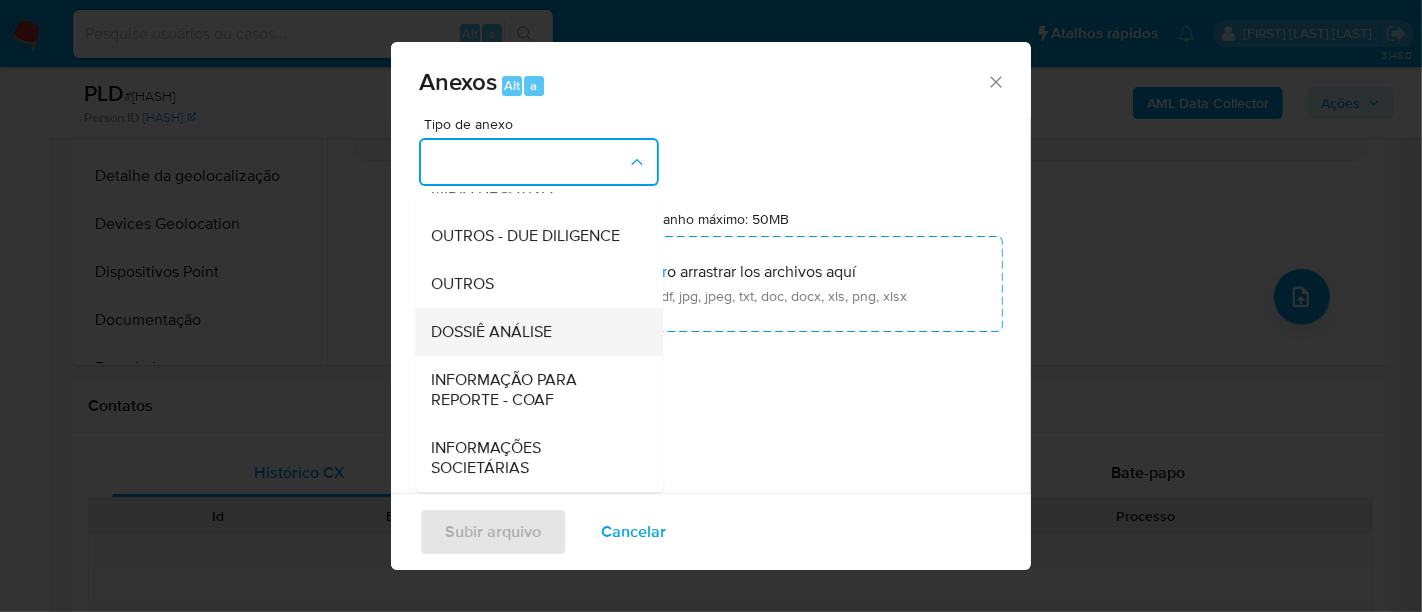 click on "DOSSIÊ ANÁLISE" at bounding box center [491, 332] 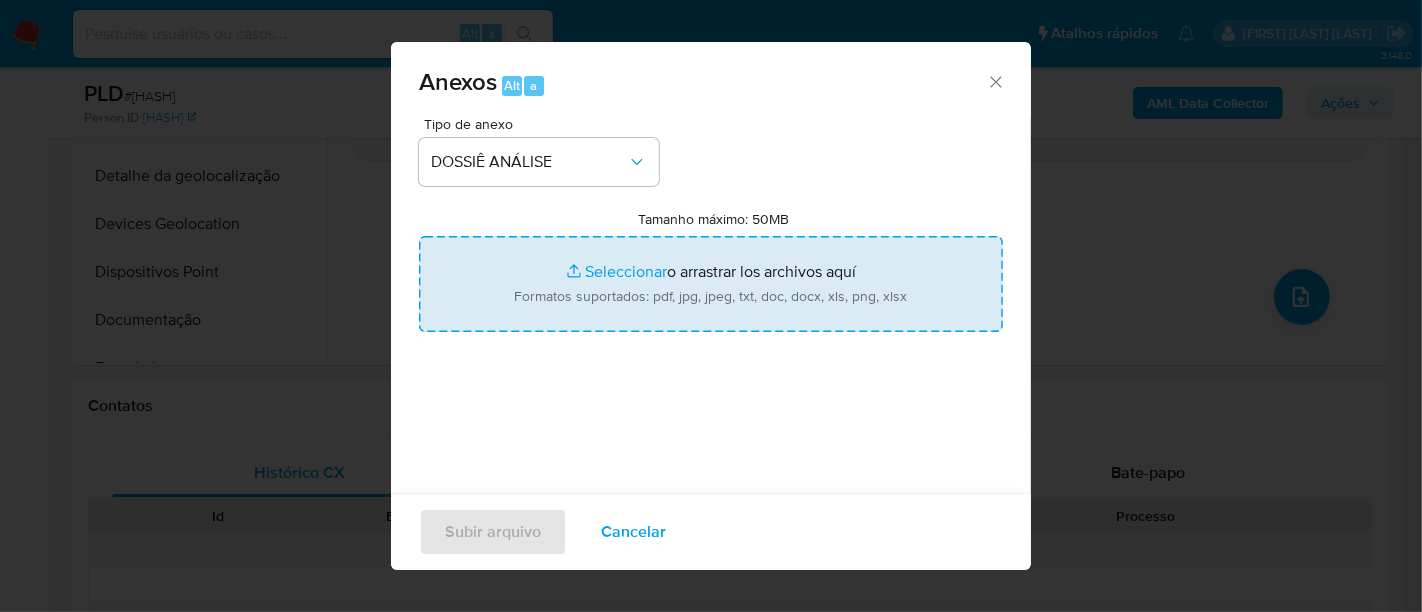 click on "Tamanho máximo: 50MB Seleccionar archivos" at bounding box center (711, 284) 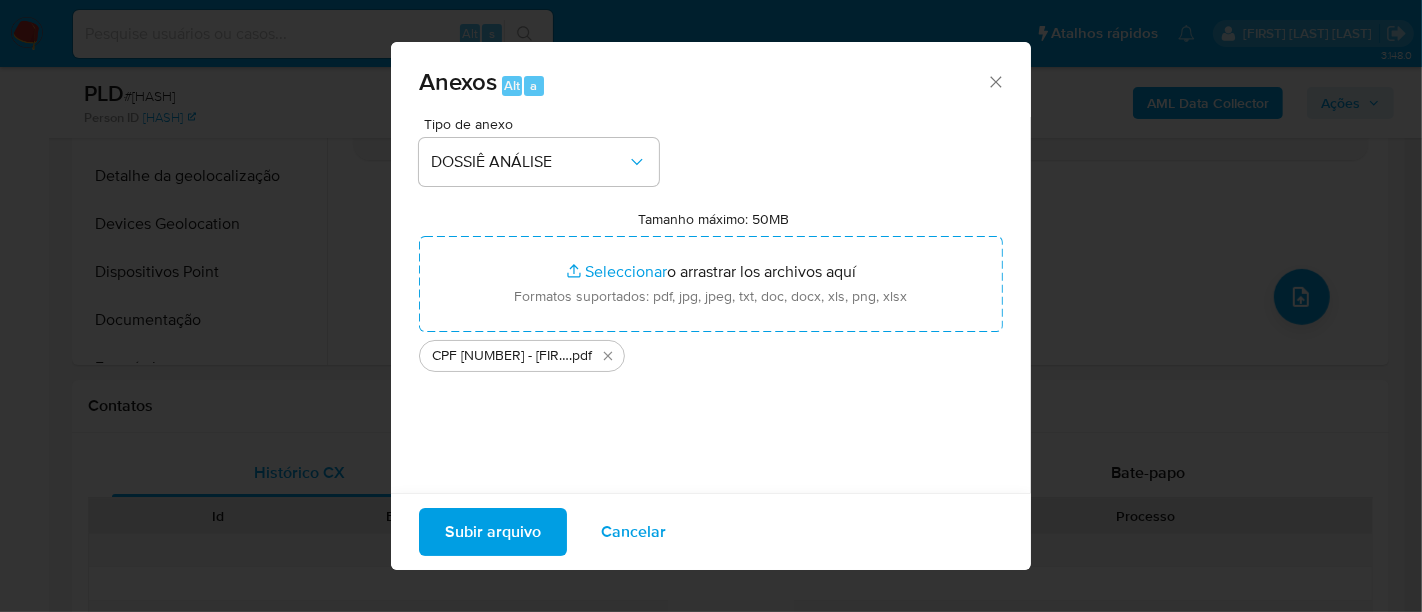 click on "Subir arquivo" at bounding box center (493, 532) 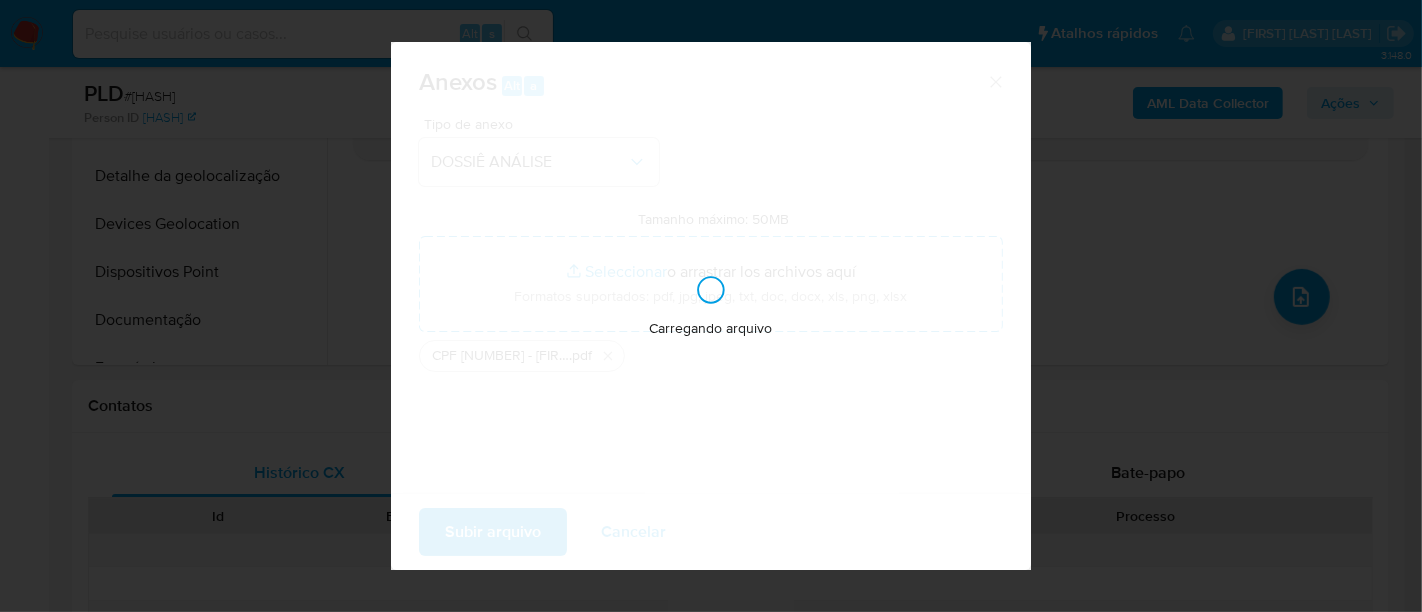type 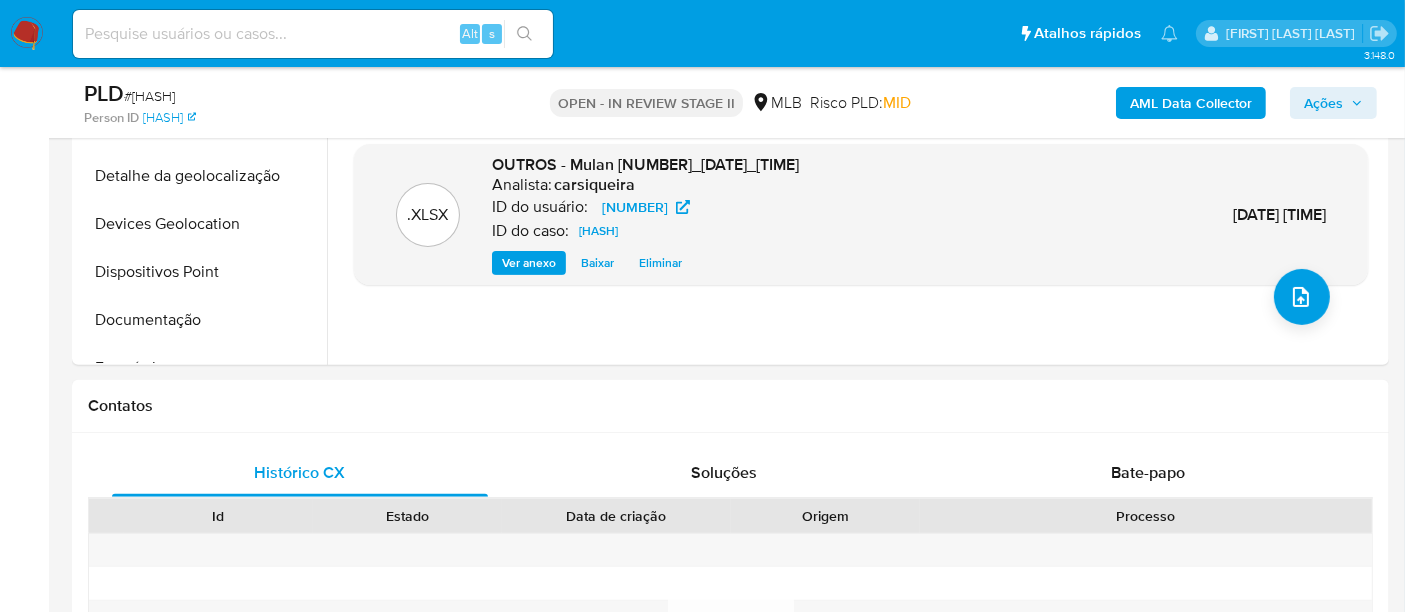 click on "Ações" at bounding box center [1333, 103] 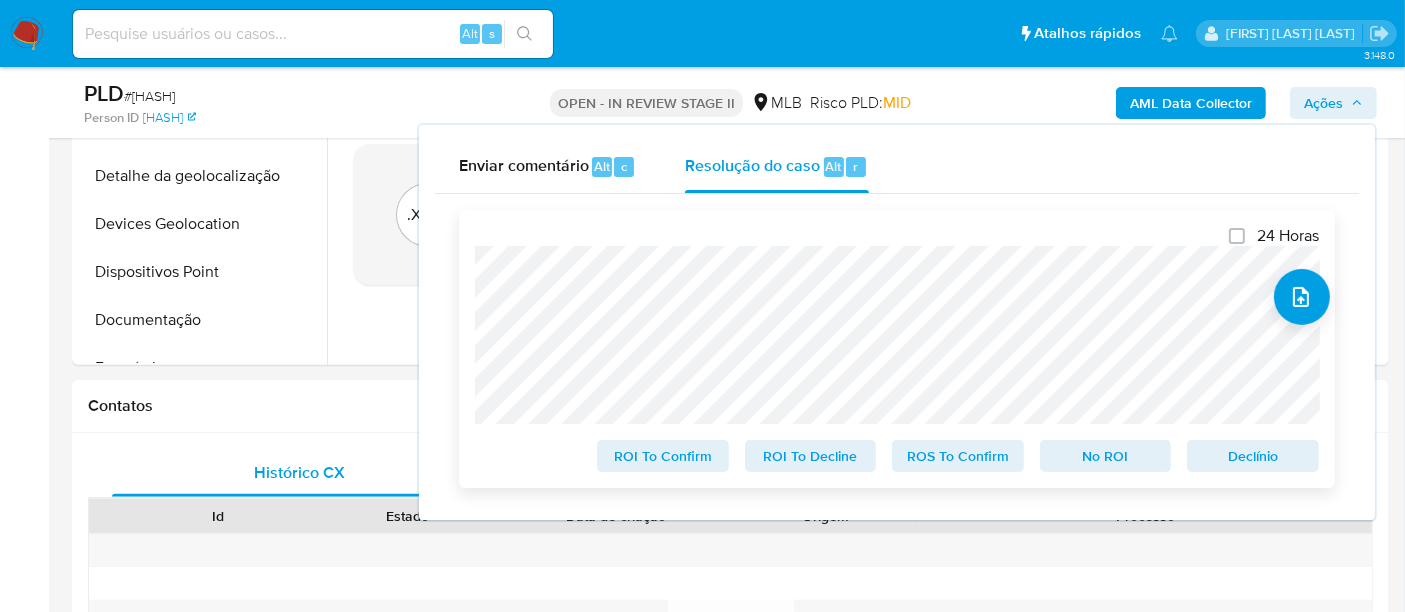 click on "No ROI" at bounding box center [1106, 456] 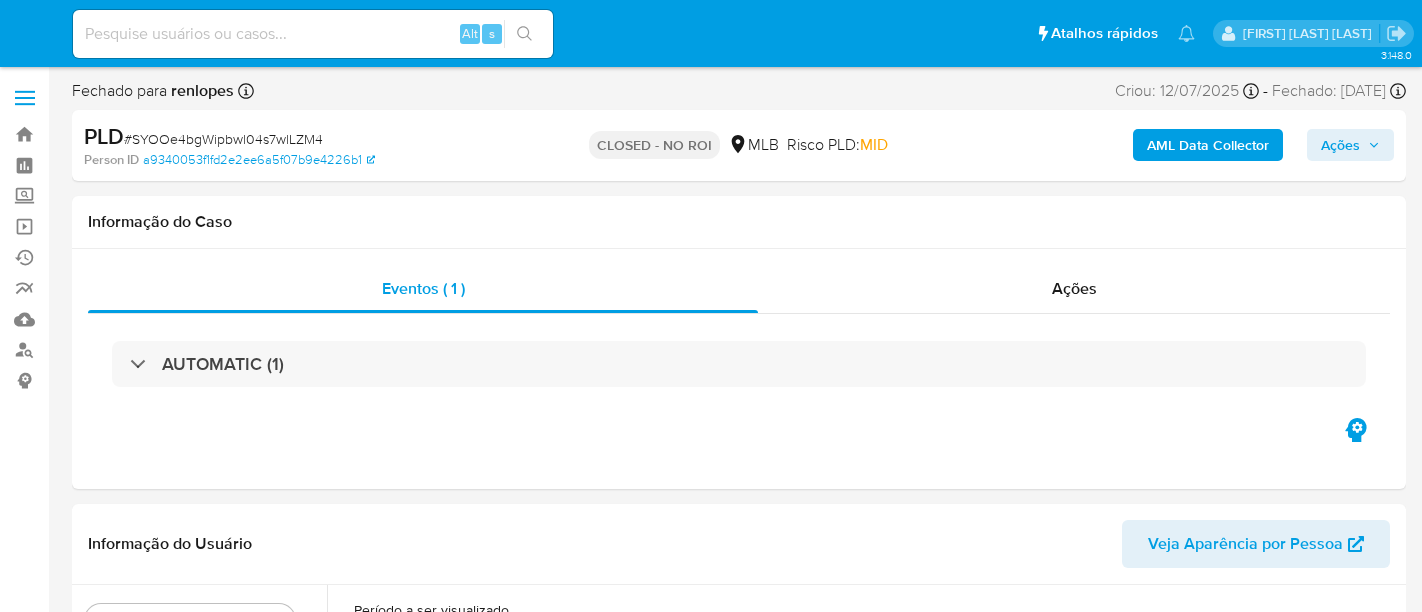 select on "10" 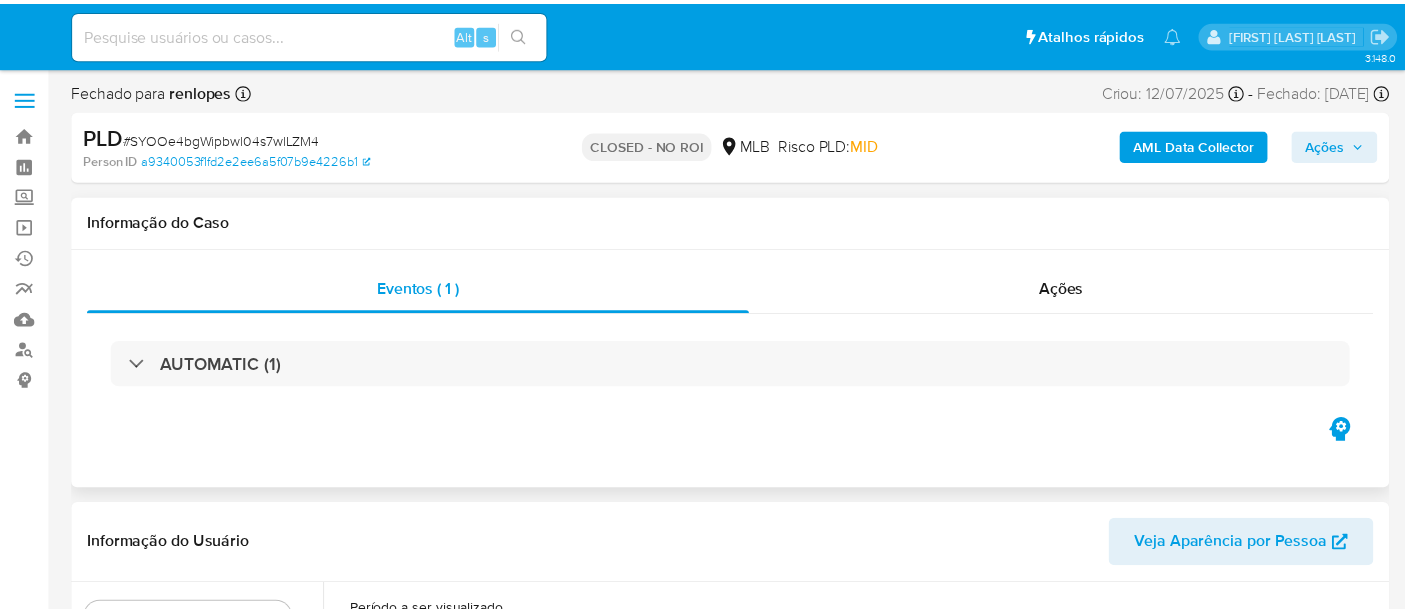 scroll, scrollTop: 0, scrollLeft: 0, axis: both 